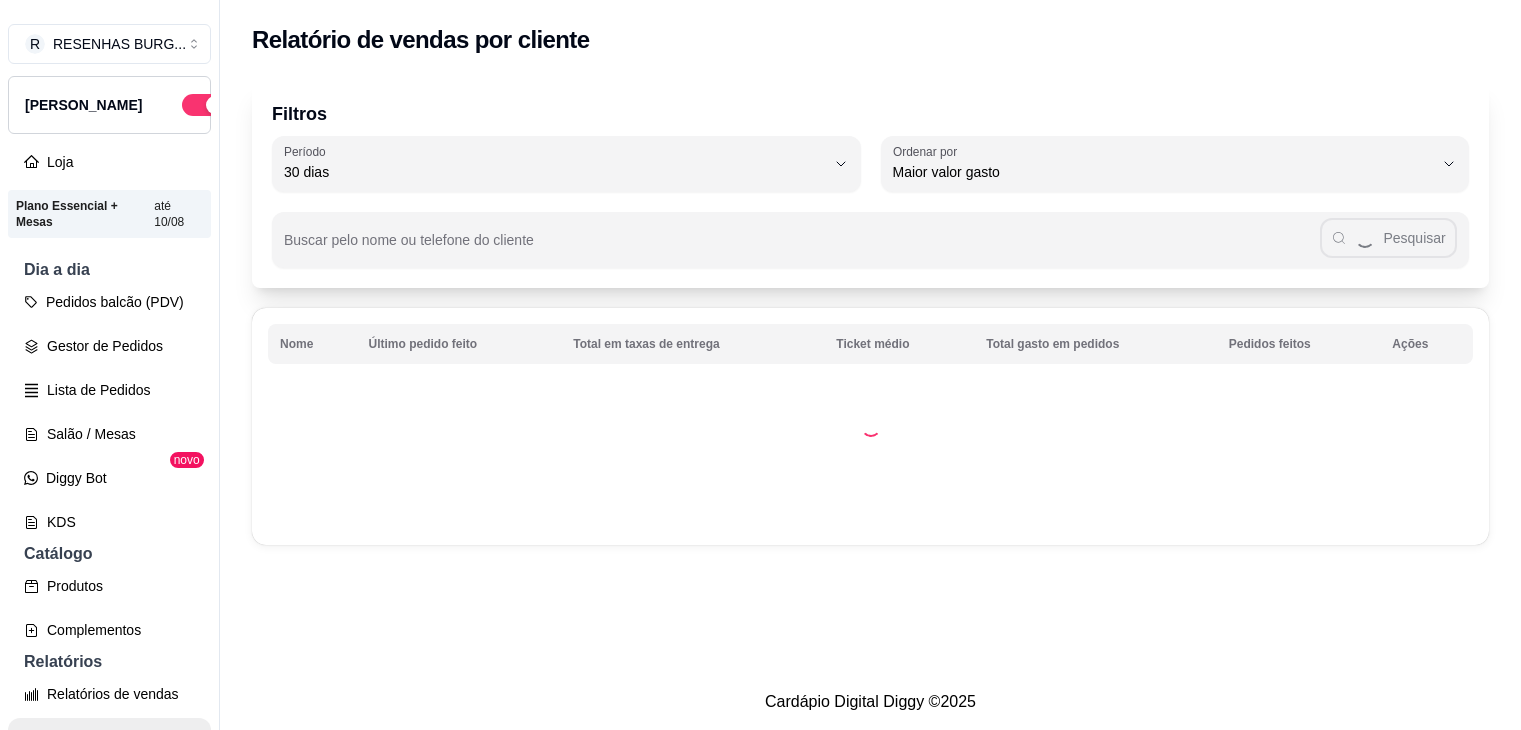 select on "30" 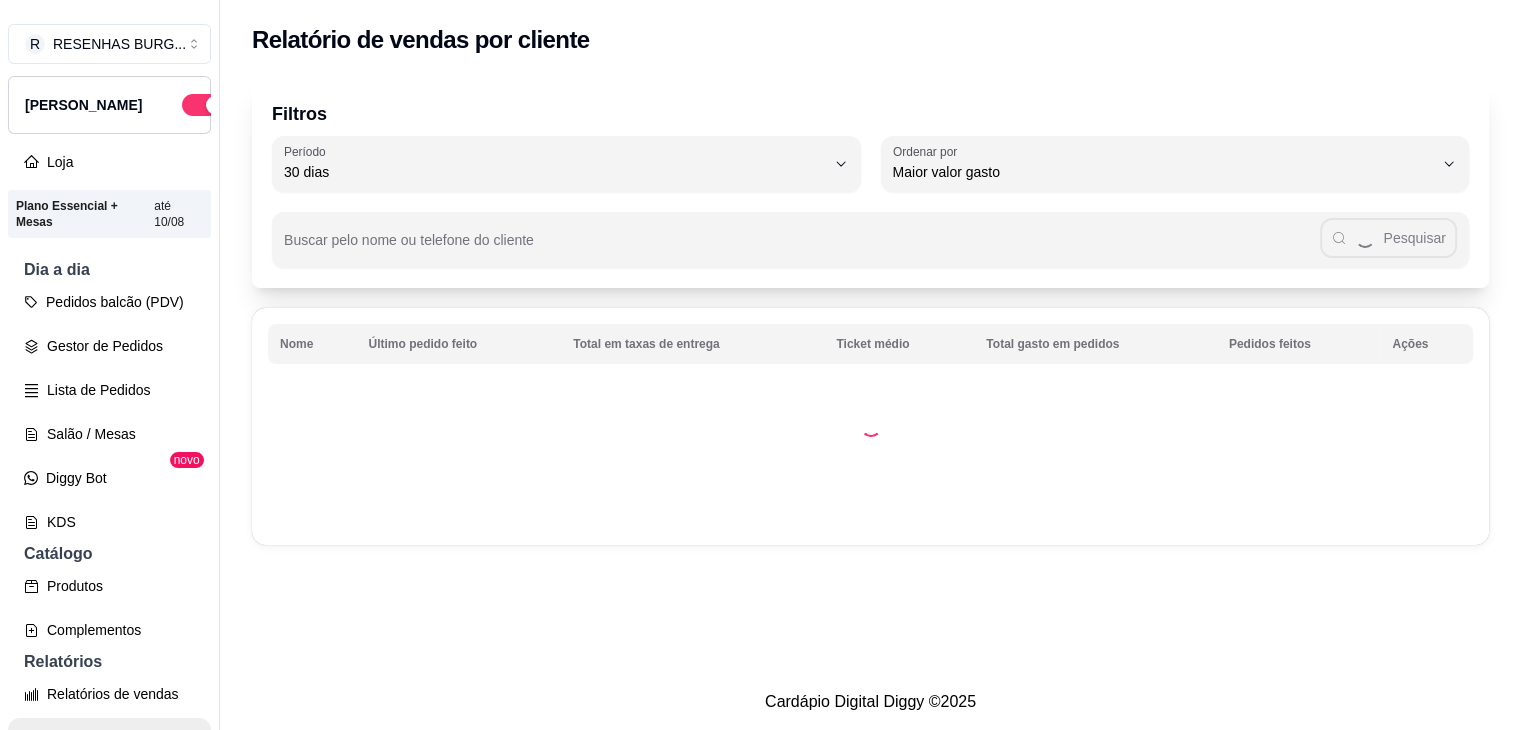 scroll, scrollTop: 200, scrollLeft: 0, axis: vertical 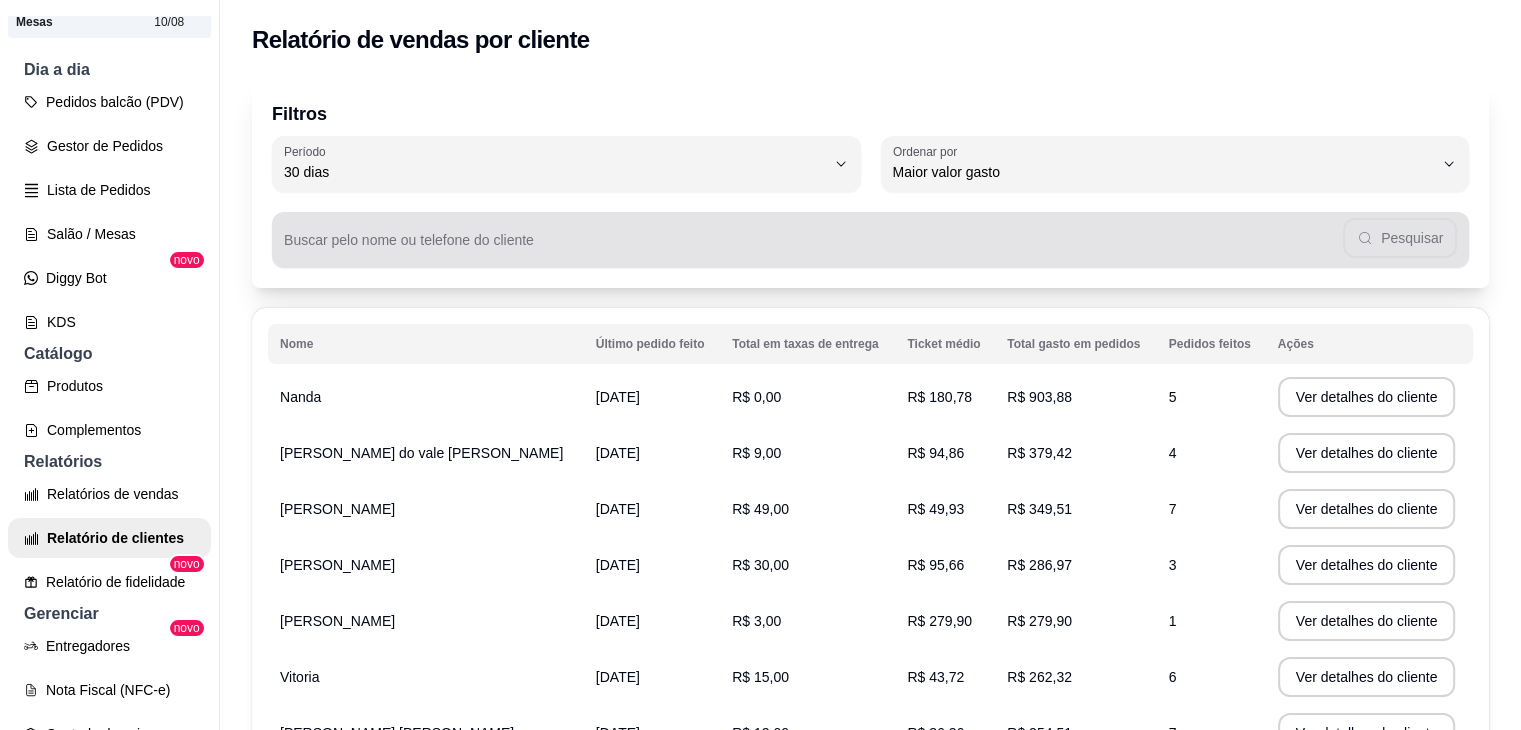 click on "Buscar pelo nome ou telefone do cliente Pesquisar" at bounding box center [870, 240] 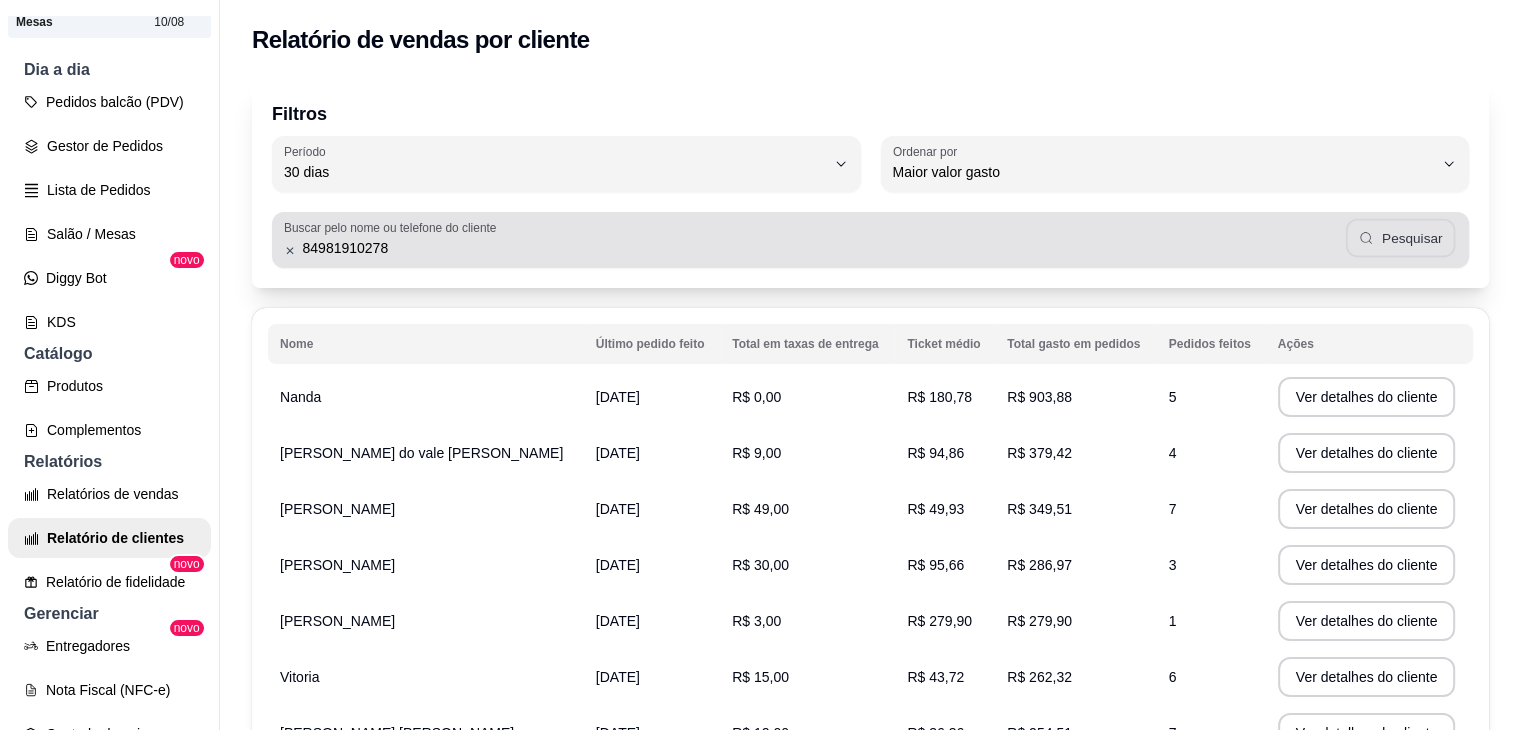 click on "Pesquisar" at bounding box center (1401, 238) 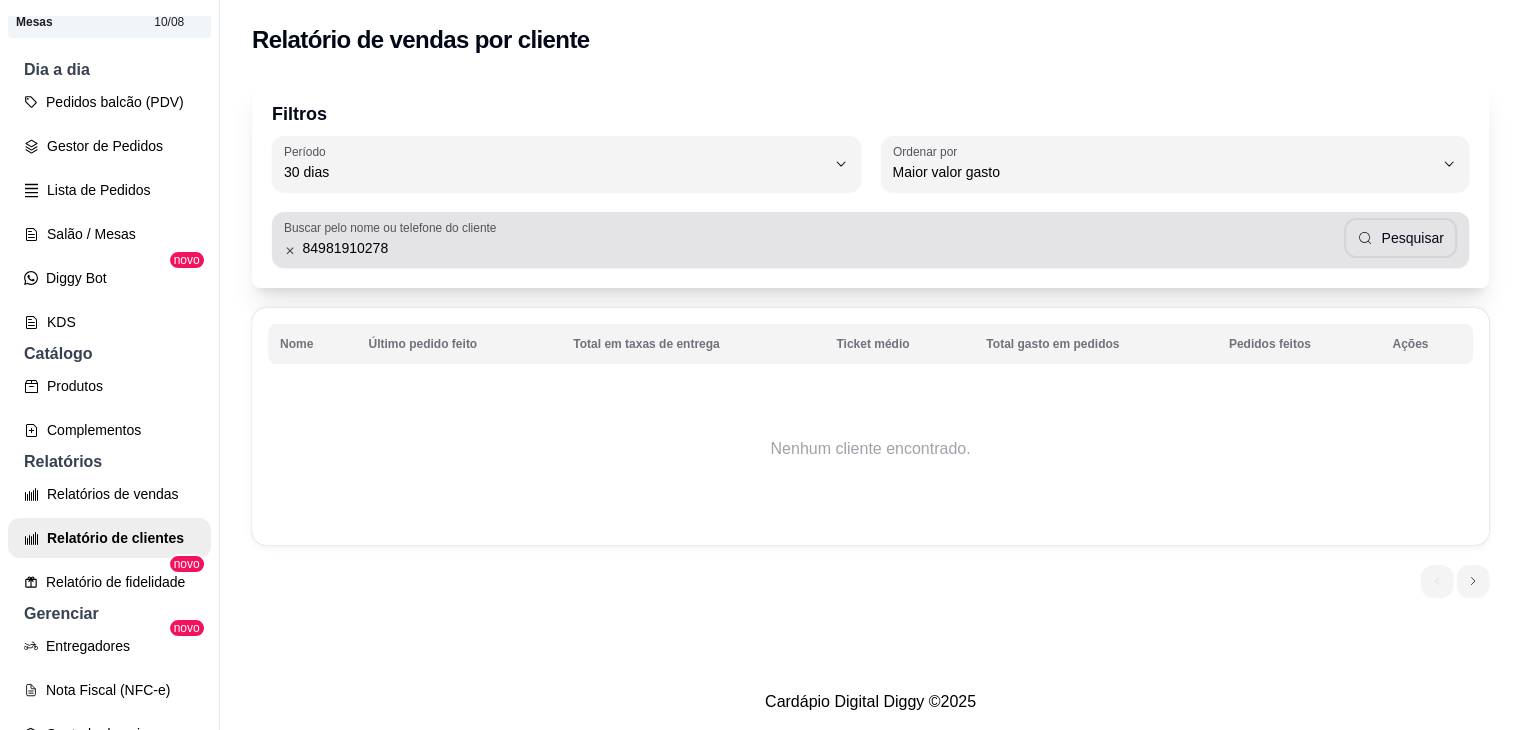 drag, startPoint x: 271, startPoint y: 241, endPoint x: 124, endPoint y: 233, distance: 147.21753 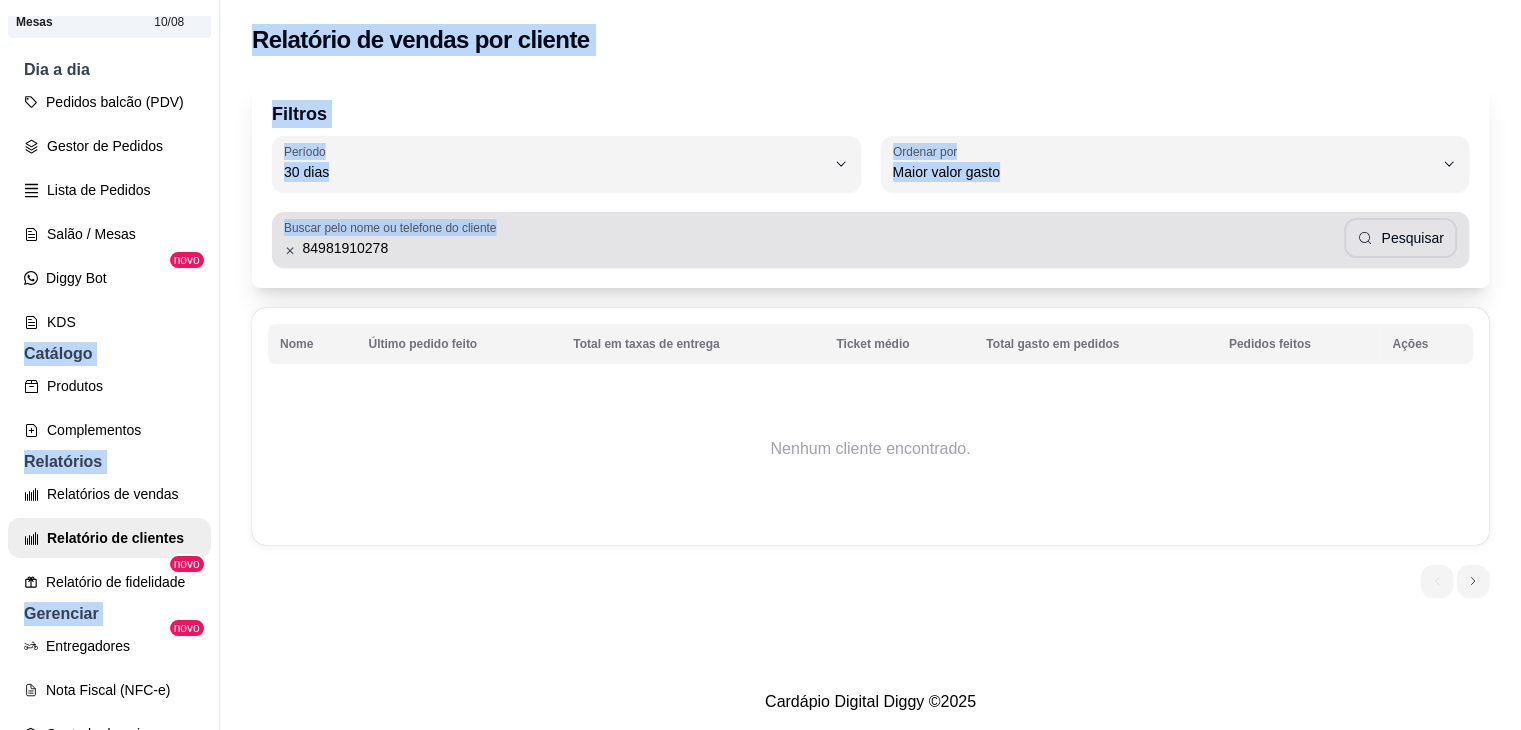 click on "Buscar pelo nome ou telefone do cliente" at bounding box center (393, 227) 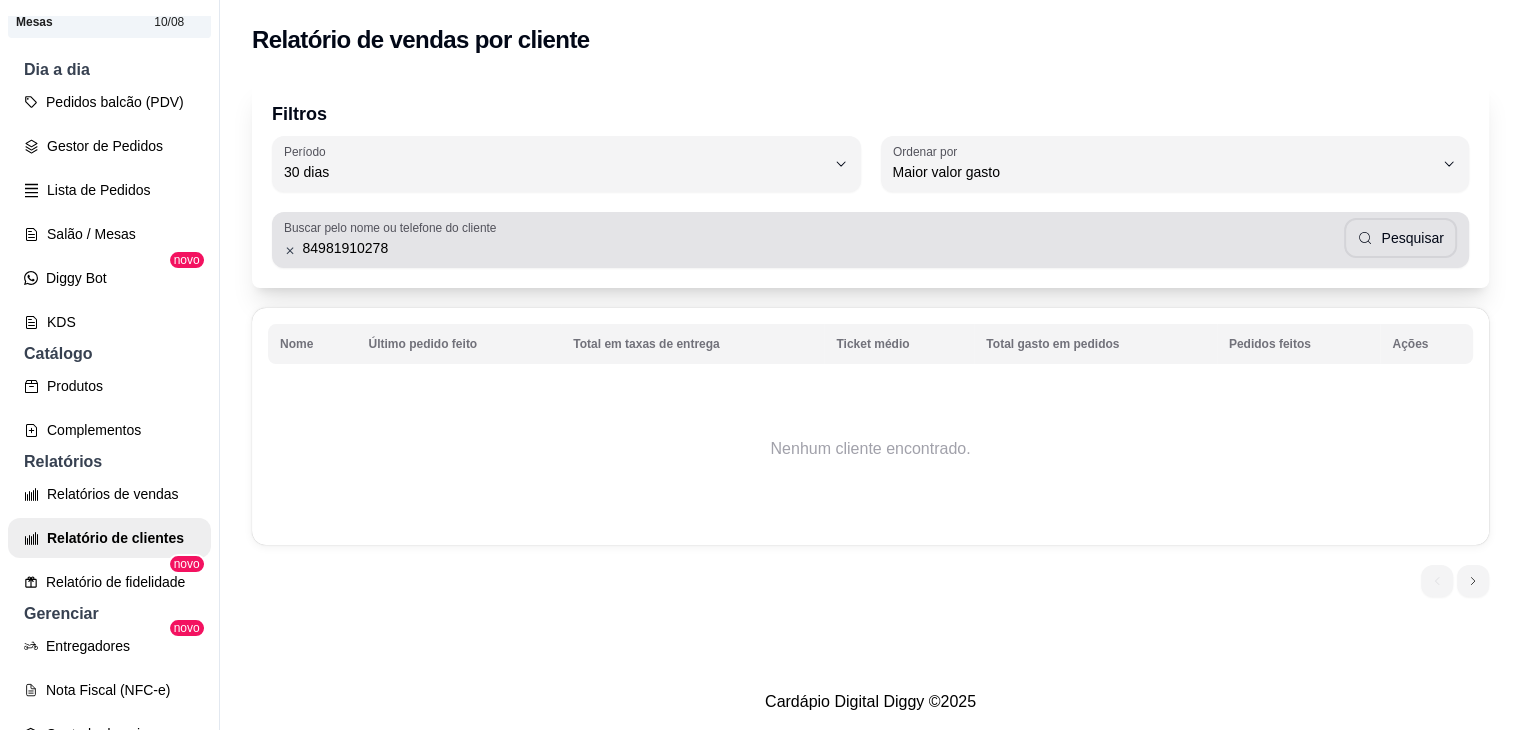 click on "Buscar pelo nome ou telefone do cliente" at bounding box center (393, 227) 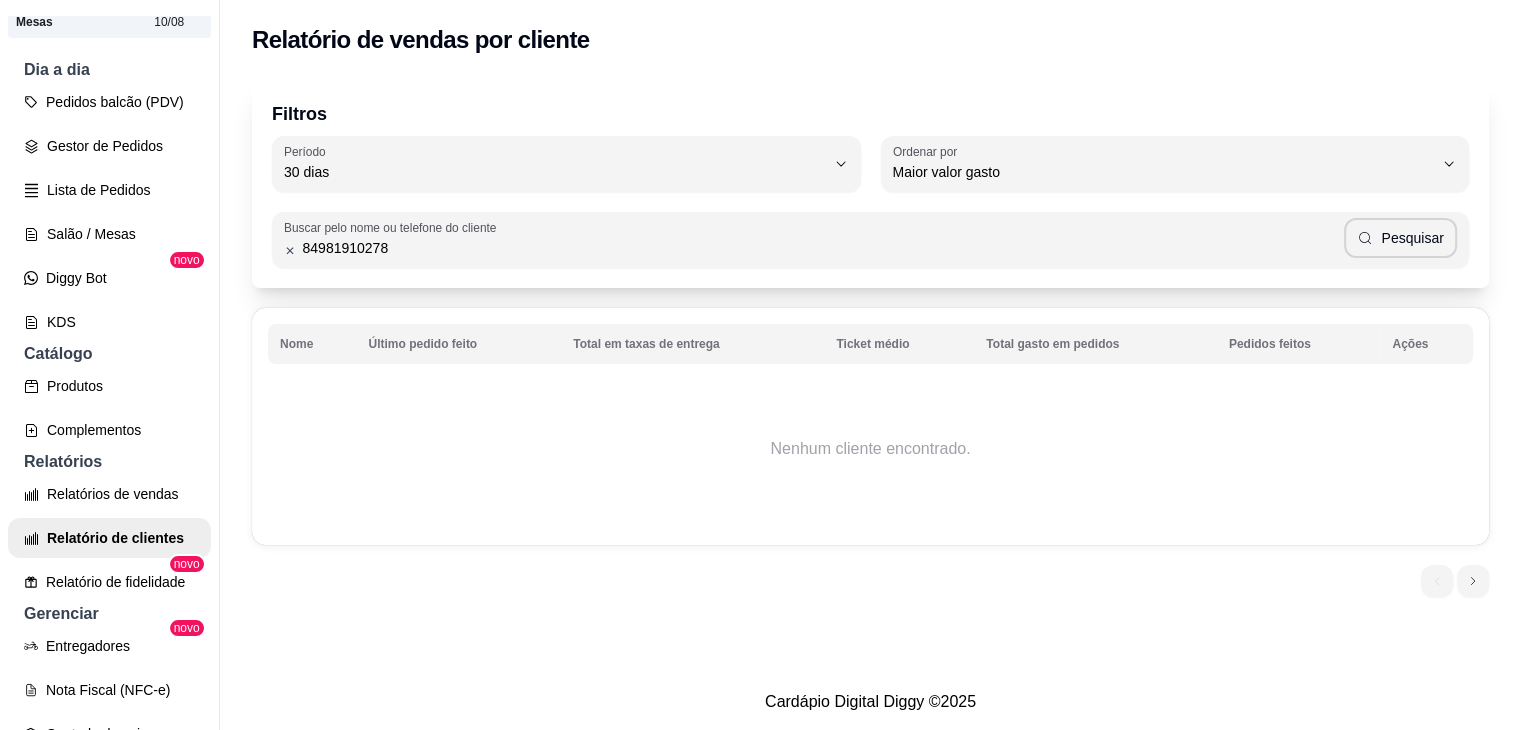 drag, startPoint x: 394, startPoint y: 245, endPoint x: 214, endPoint y: 221, distance: 181.59296 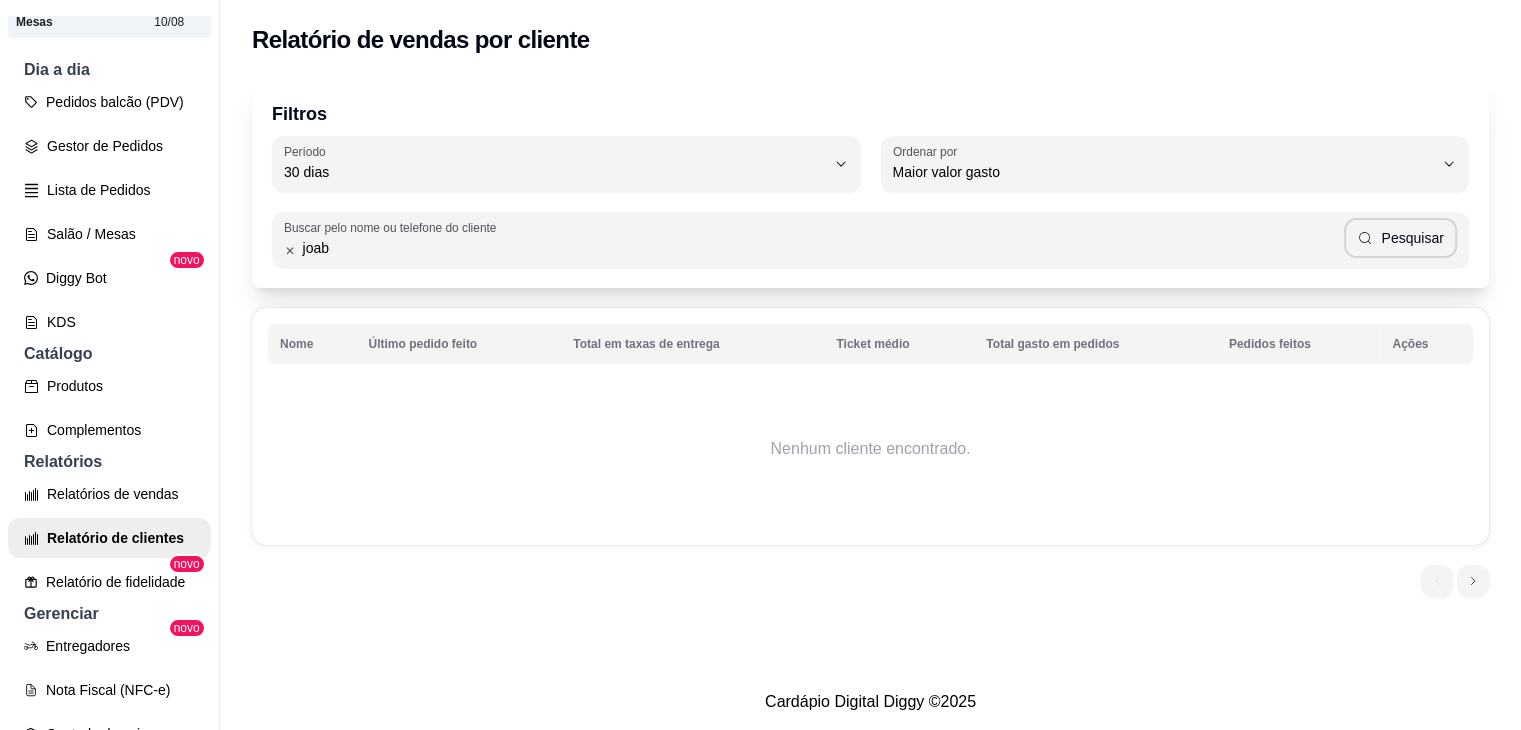 type on "joab" 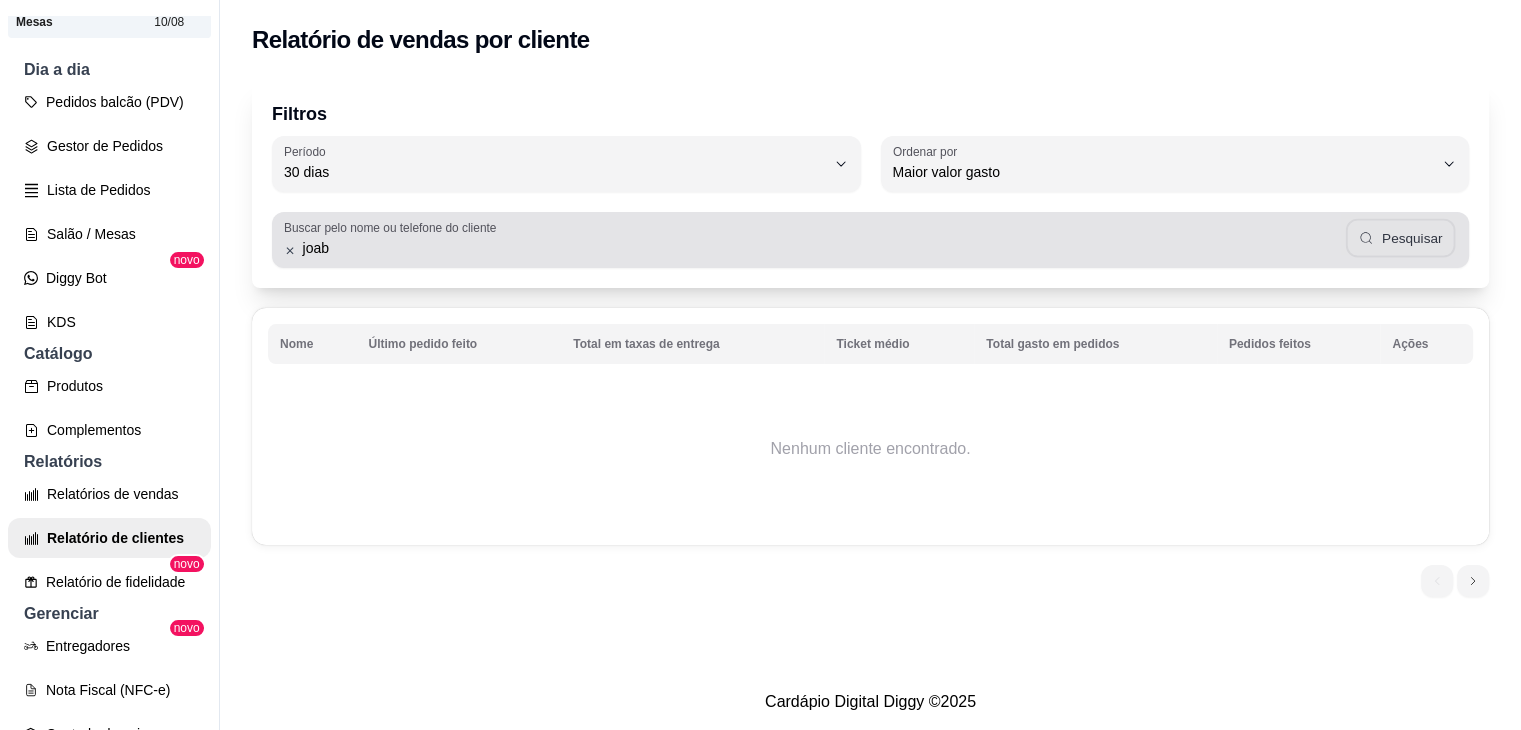 click on "Pesquisar" at bounding box center [1401, 238] 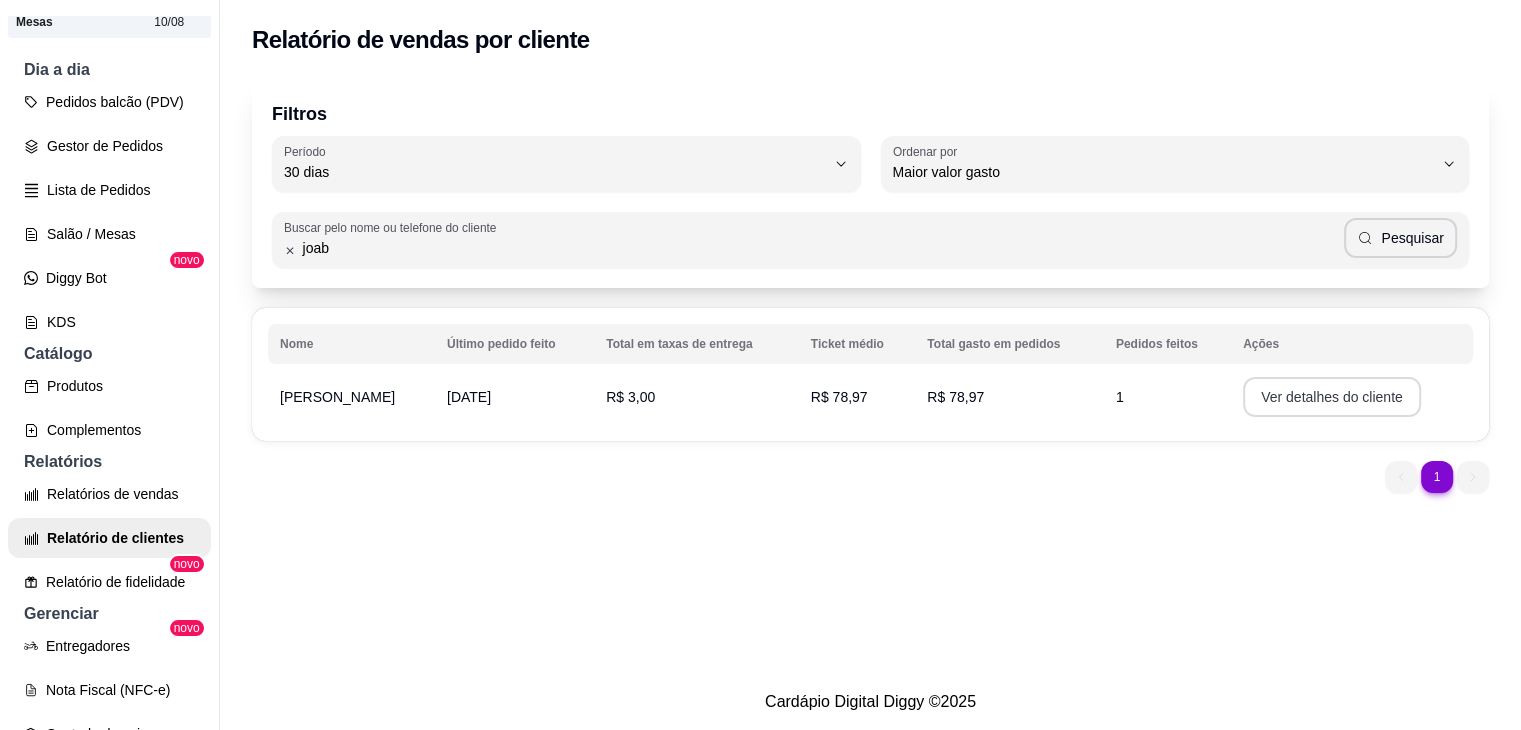 click on "Ver detalhes do cliente" at bounding box center (1332, 397) 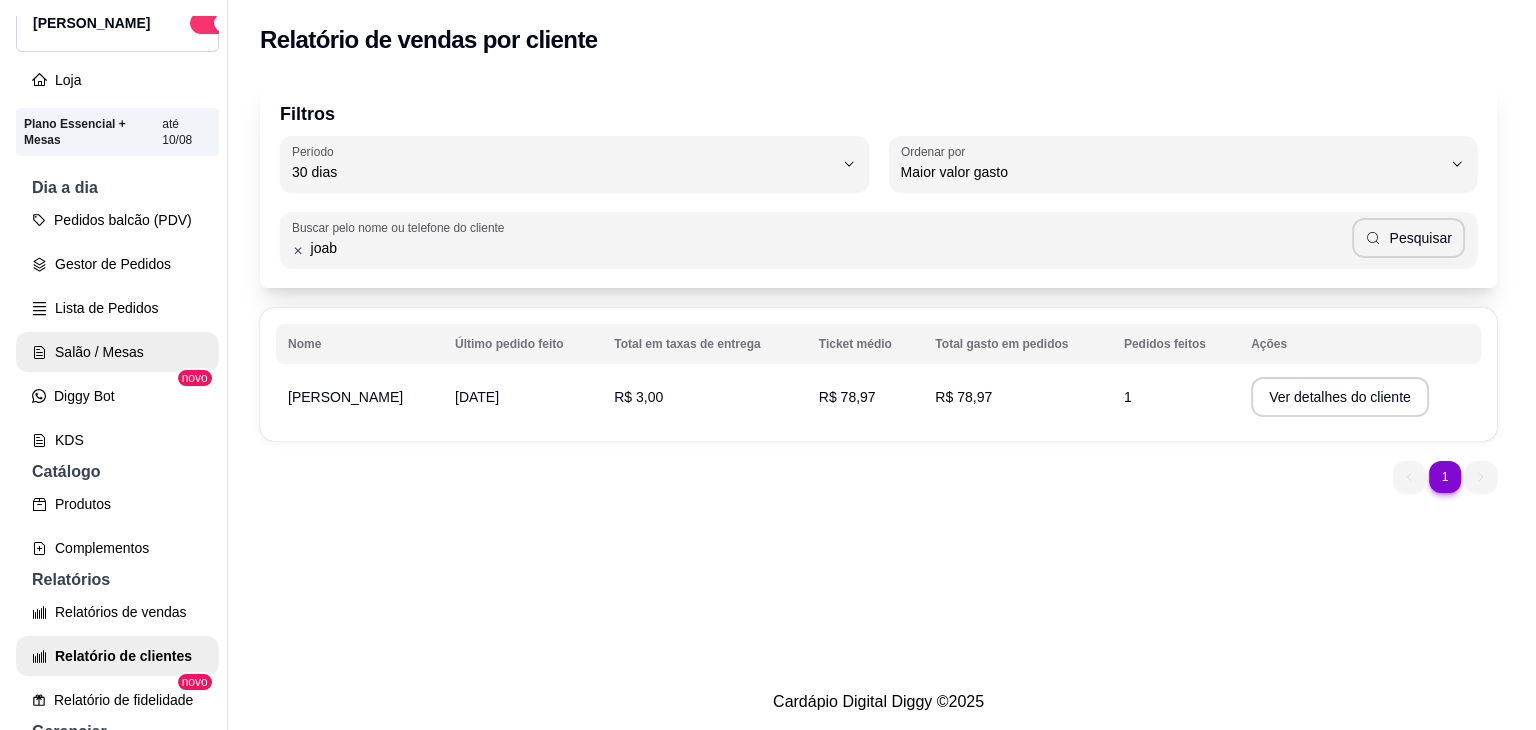 scroll, scrollTop: 0, scrollLeft: 0, axis: both 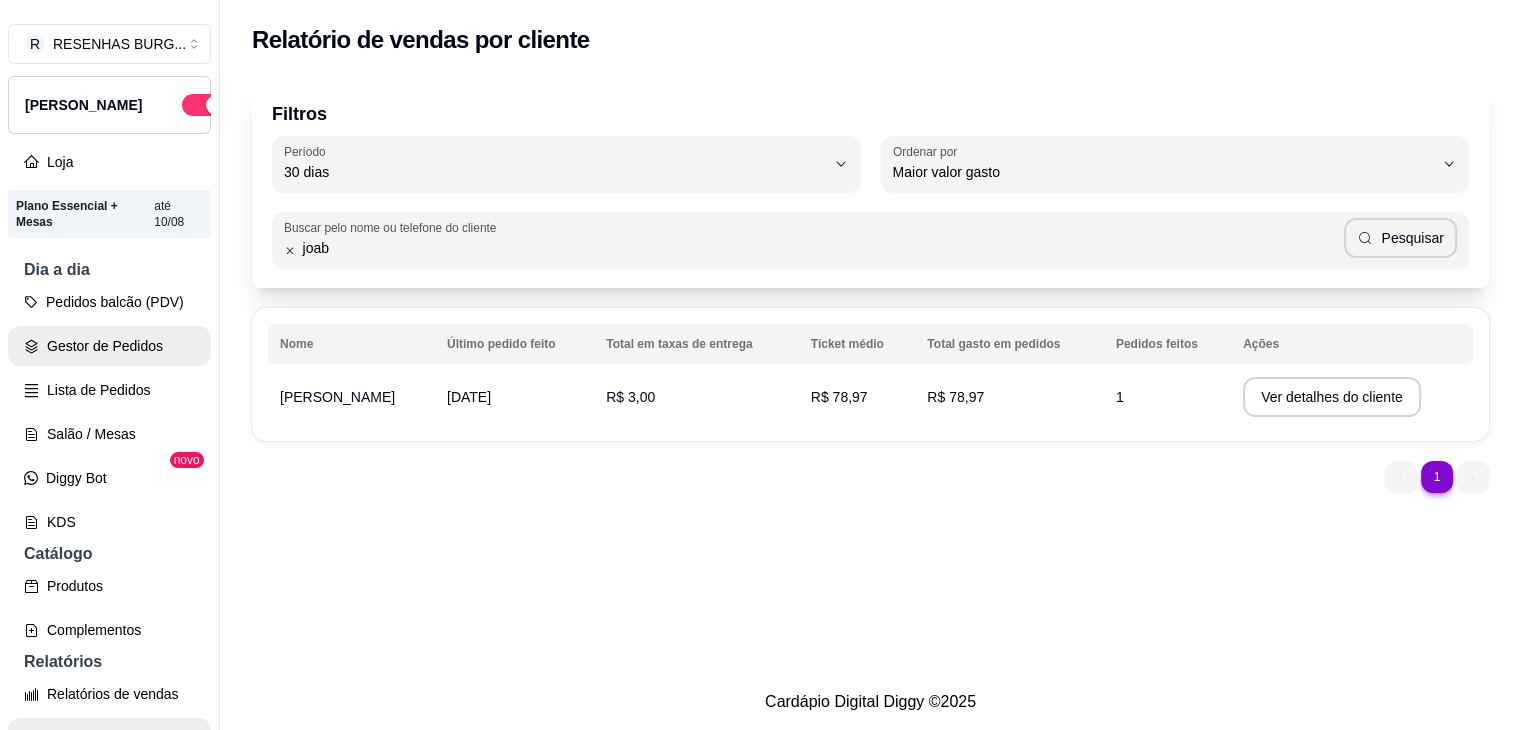 click on "Gestor de Pedidos" at bounding box center [109, 346] 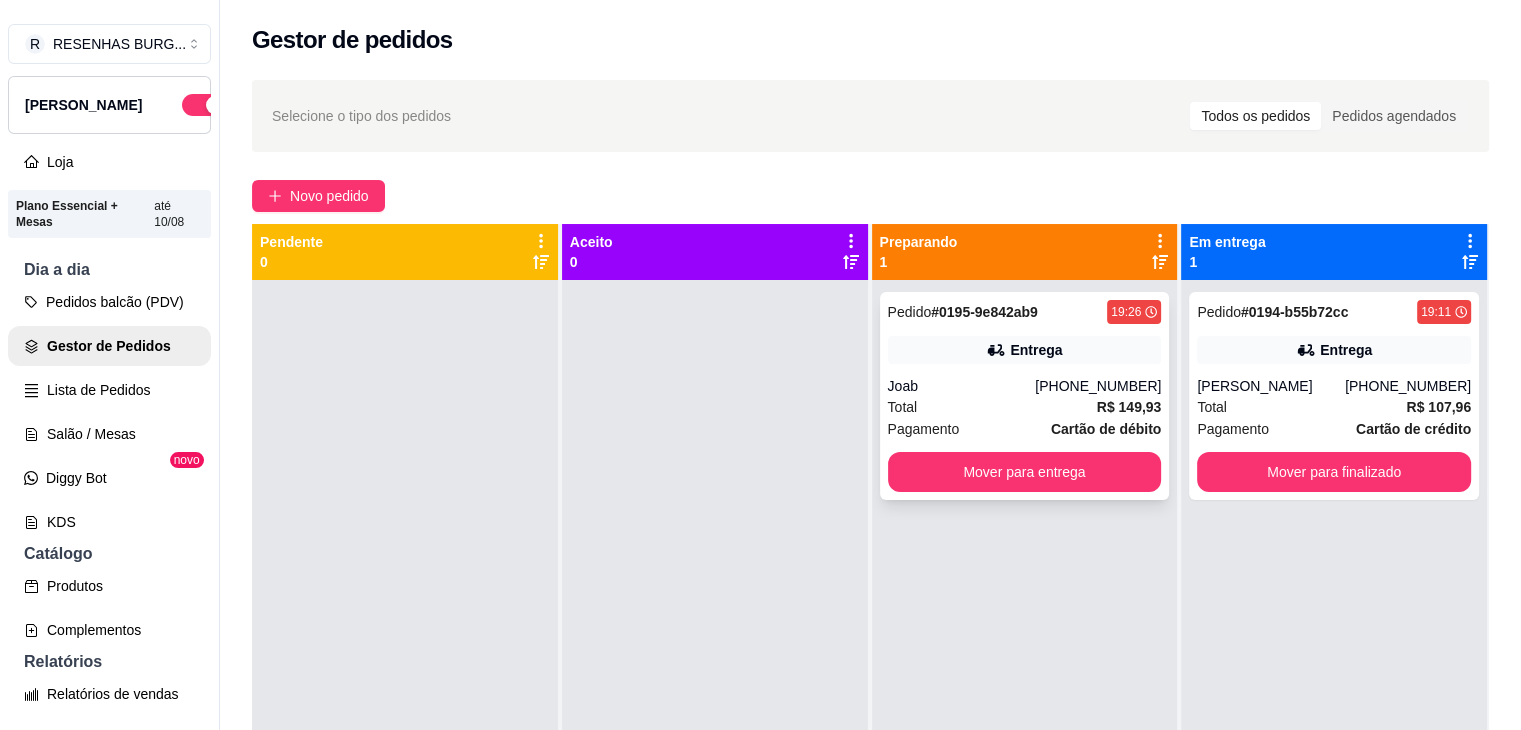 click on "Pedido  # 0195-9e842ab9 19:26 Entrega Joab [PHONE_NUMBER] Total R$ 149,93 Pagamento Cartão de débito Mover para entrega" at bounding box center [1025, 396] 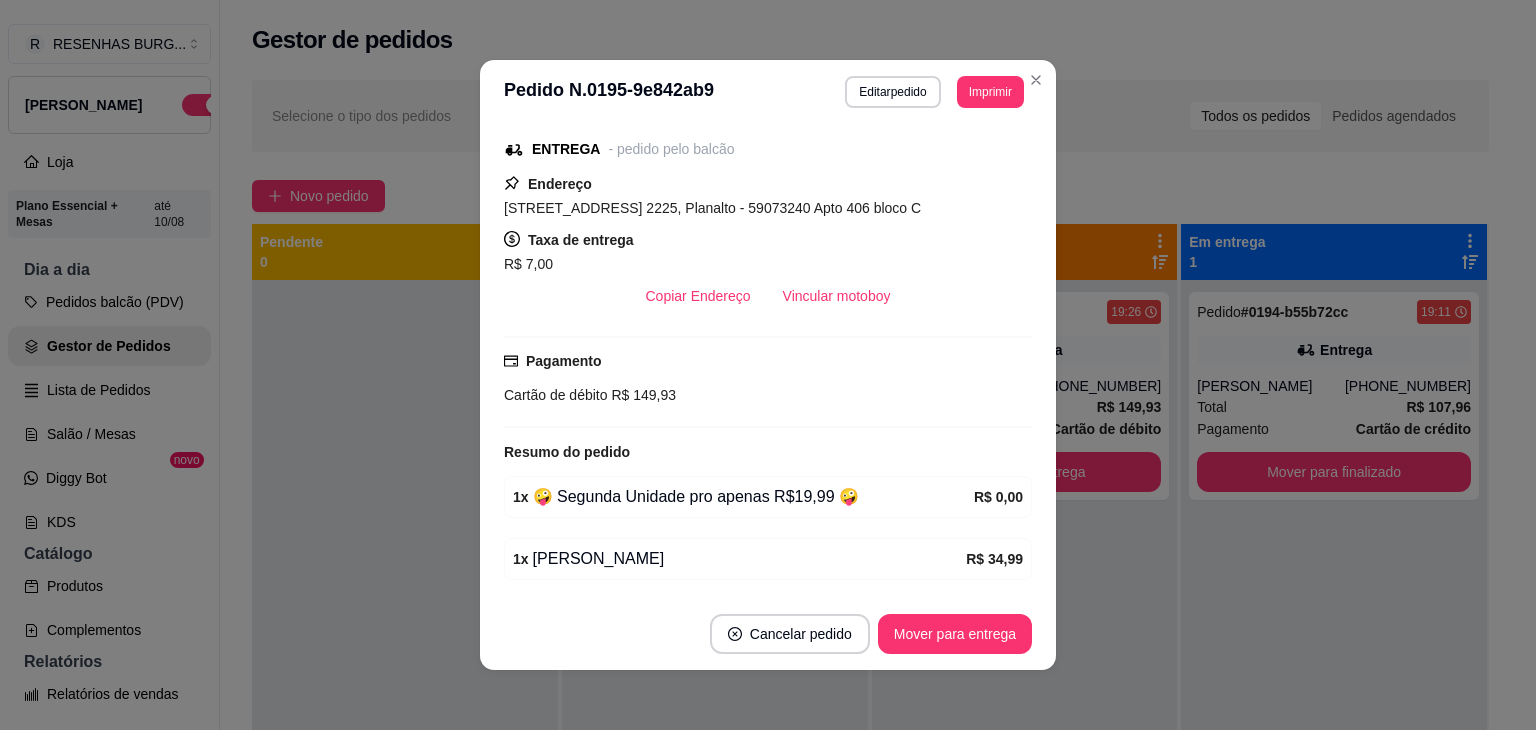 scroll, scrollTop: 300, scrollLeft: 0, axis: vertical 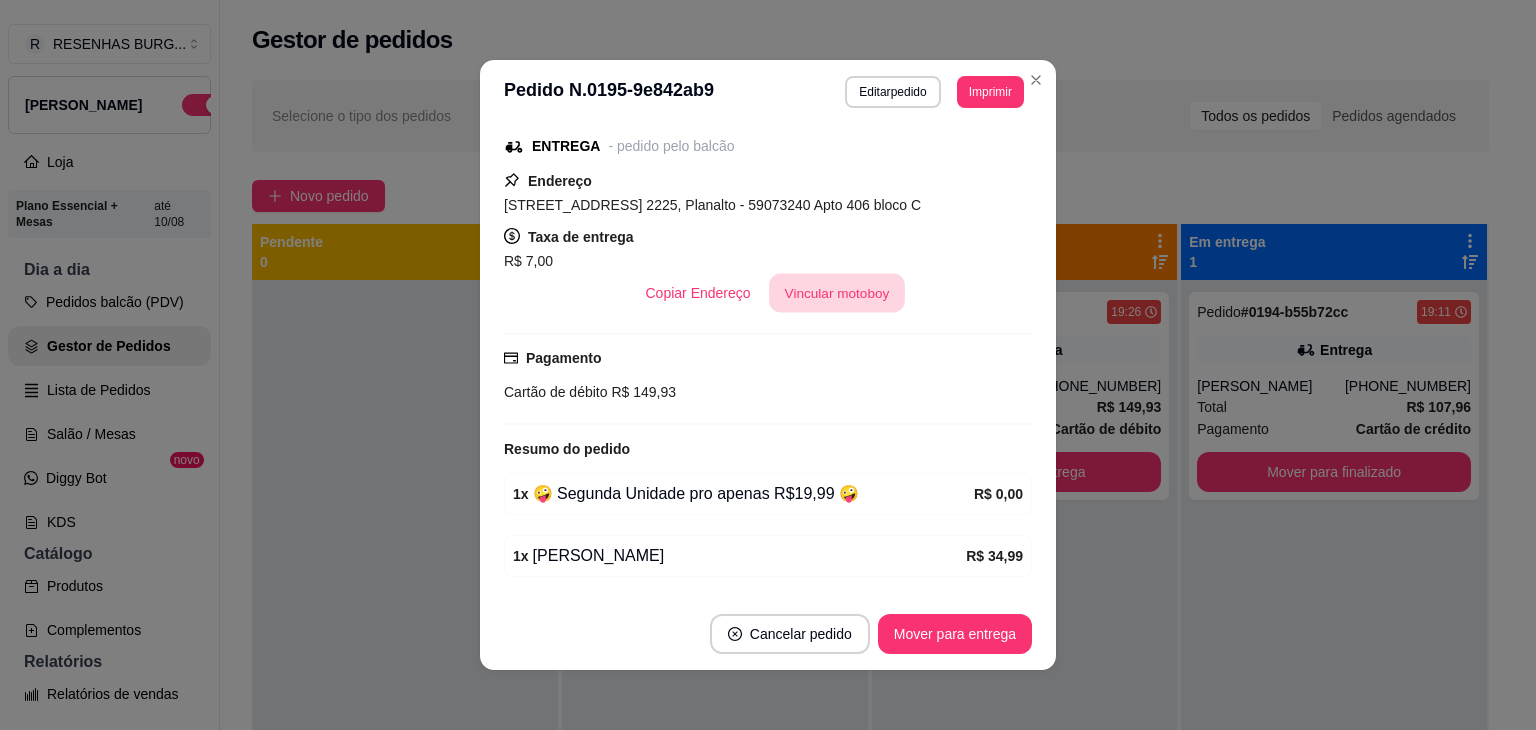 click on "Vincular motoboy" at bounding box center [837, 293] 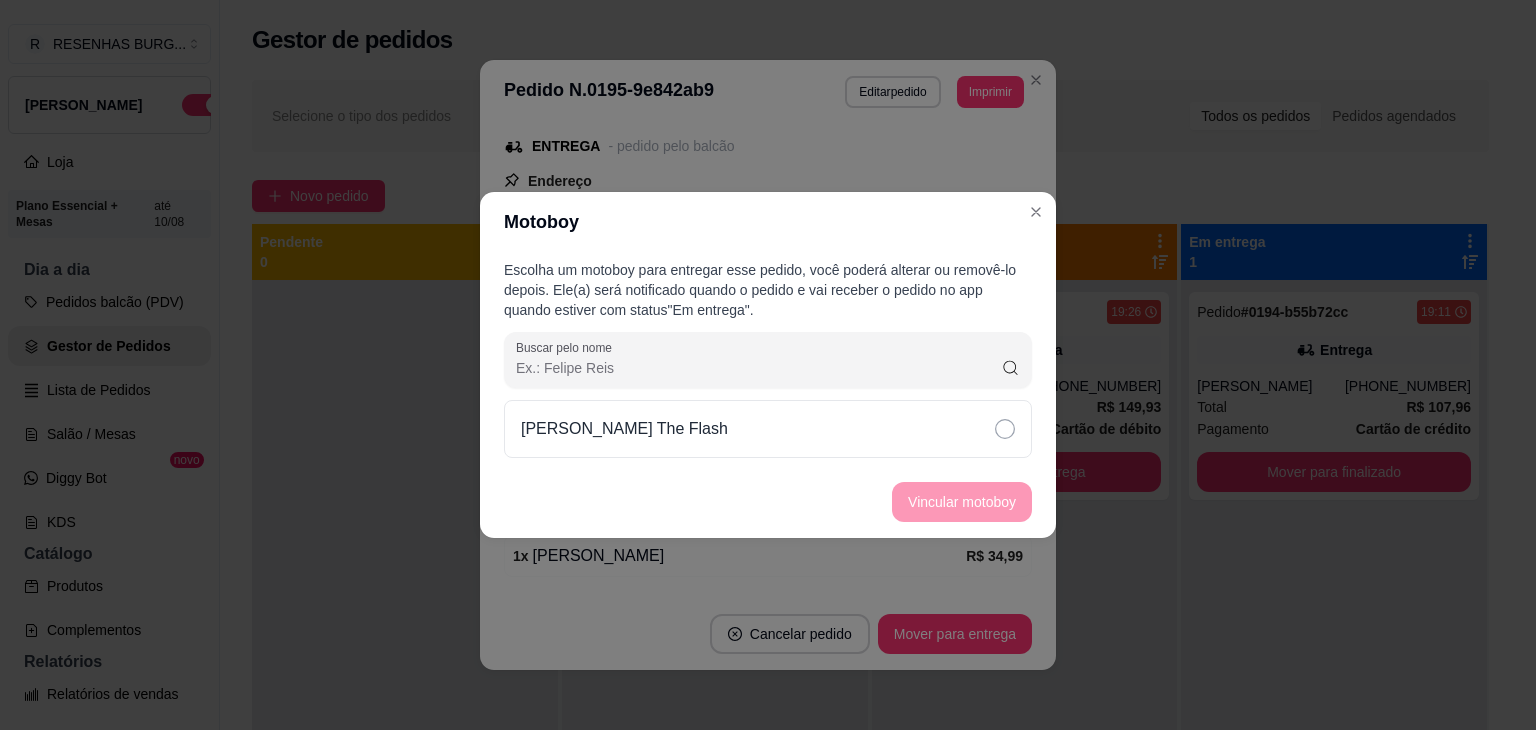 click on "[PERSON_NAME] The Flash" at bounding box center [768, 429] 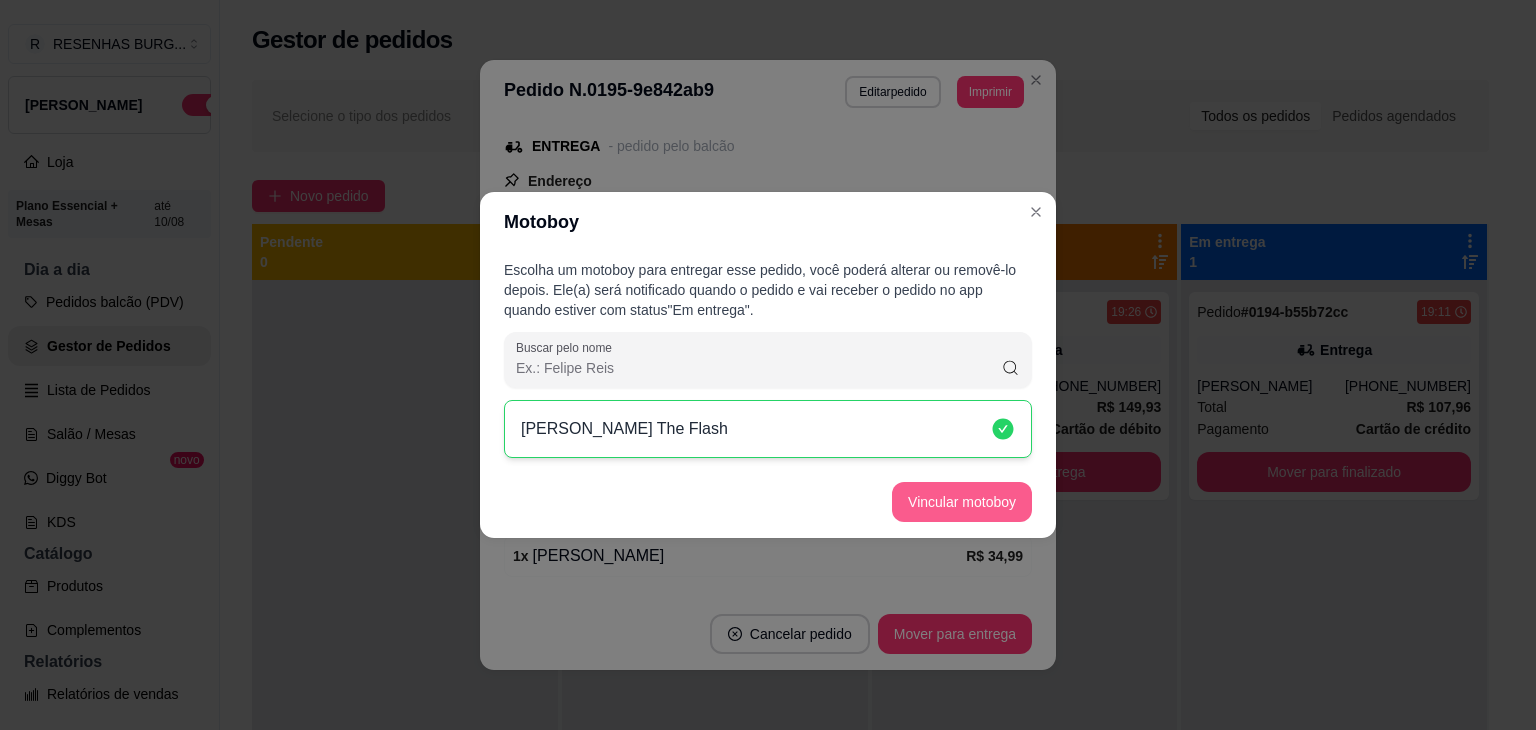 click on "Vincular motoboy" at bounding box center (962, 502) 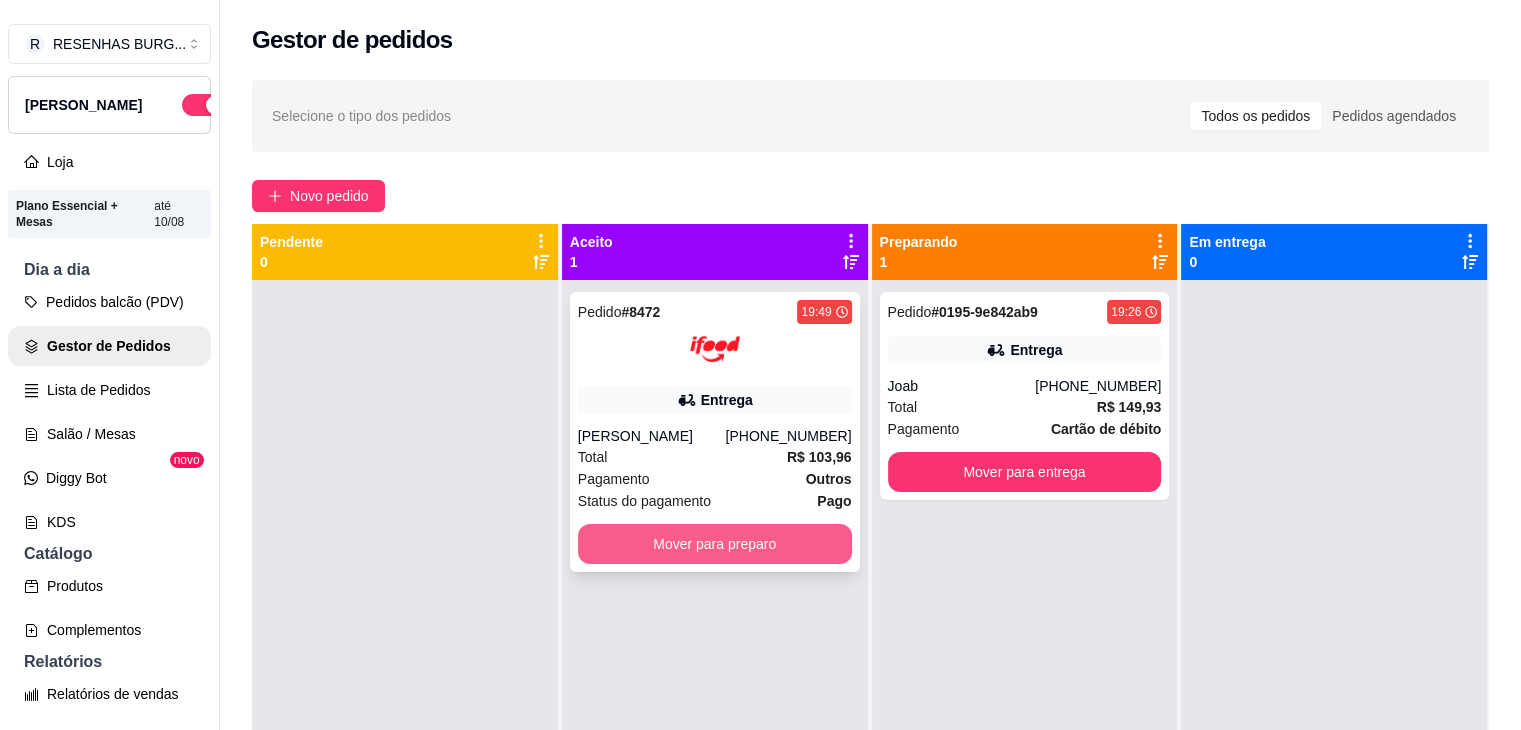 click on "Mover para preparo" at bounding box center (715, 544) 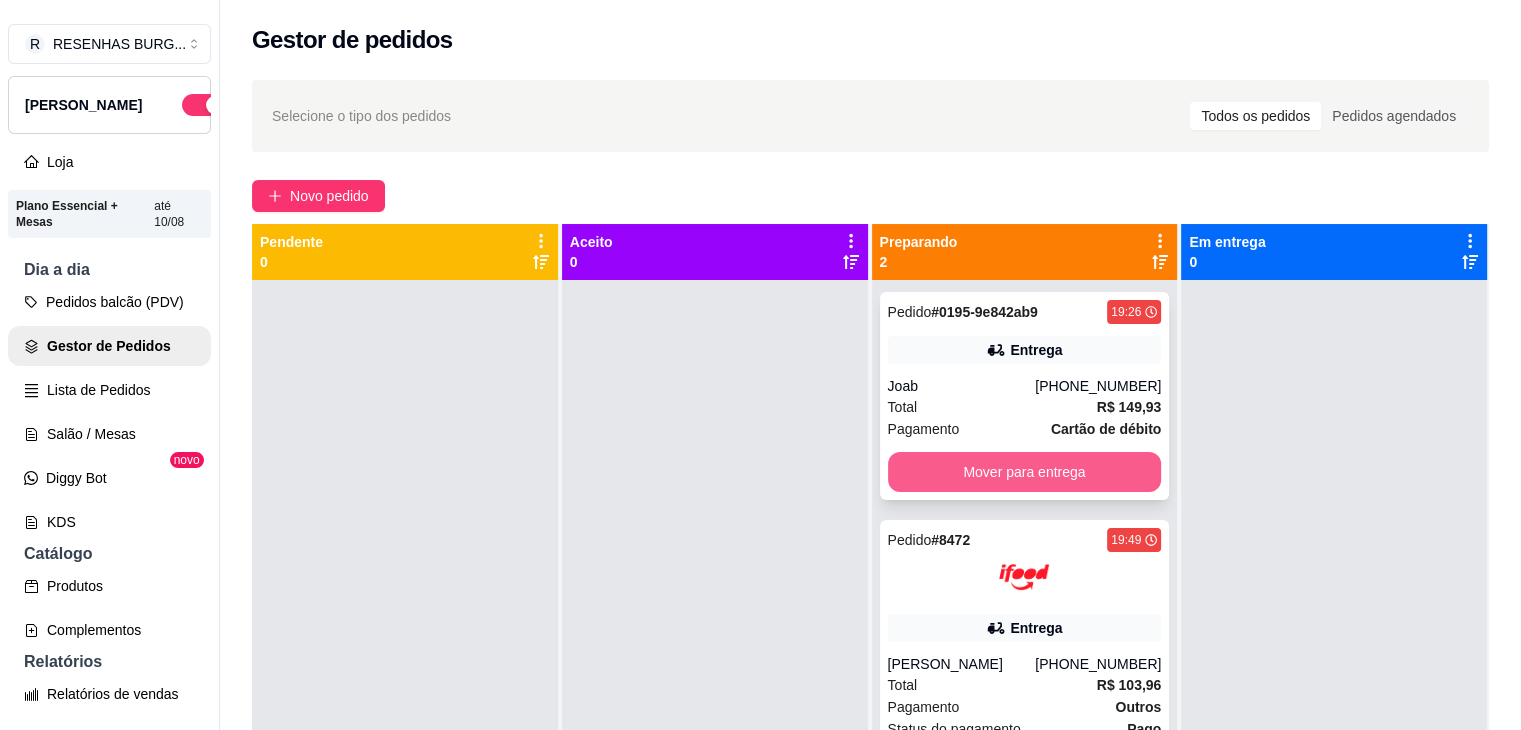 click on "Mover para entrega" at bounding box center (1025, 472) 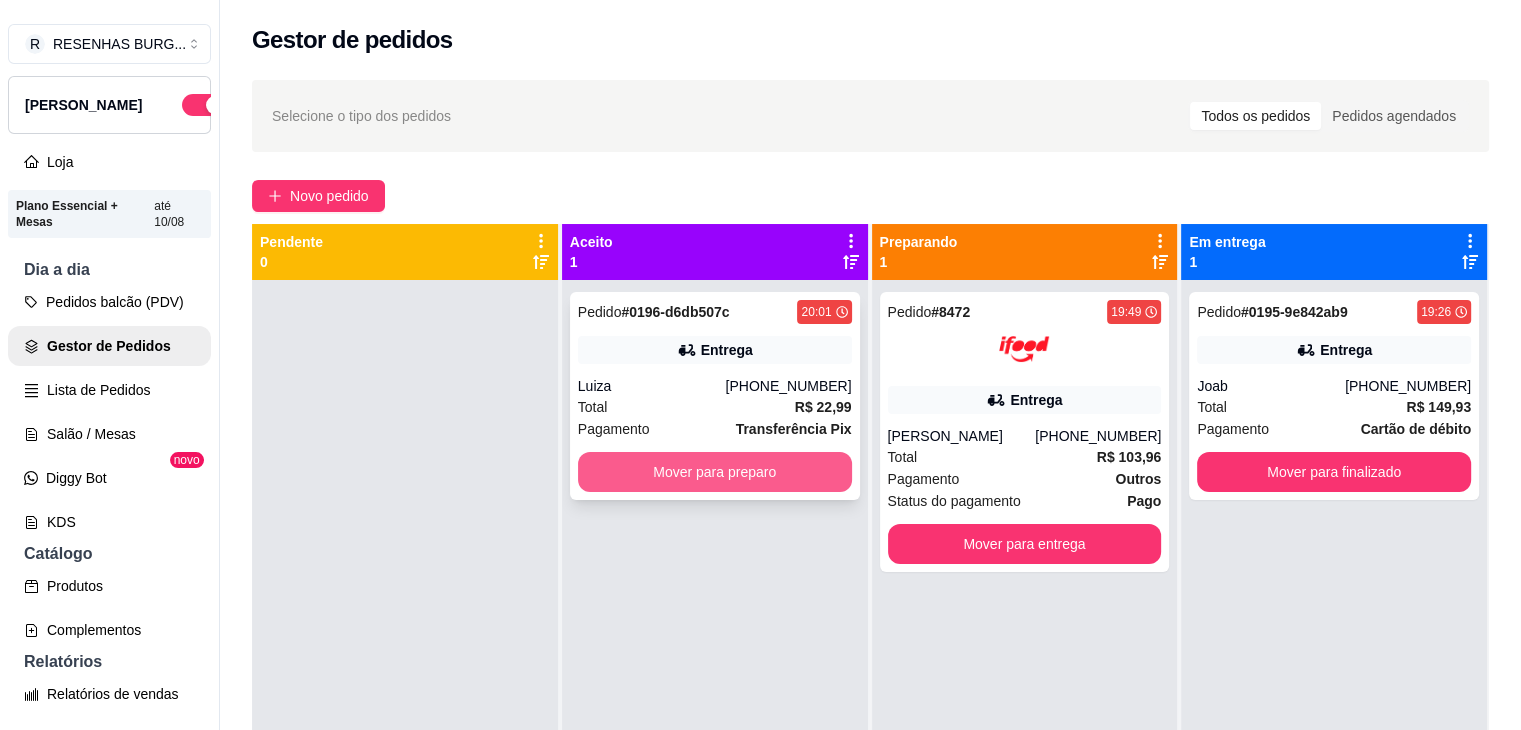 click on "Mover para preparo" at bounding box center (715, 472) 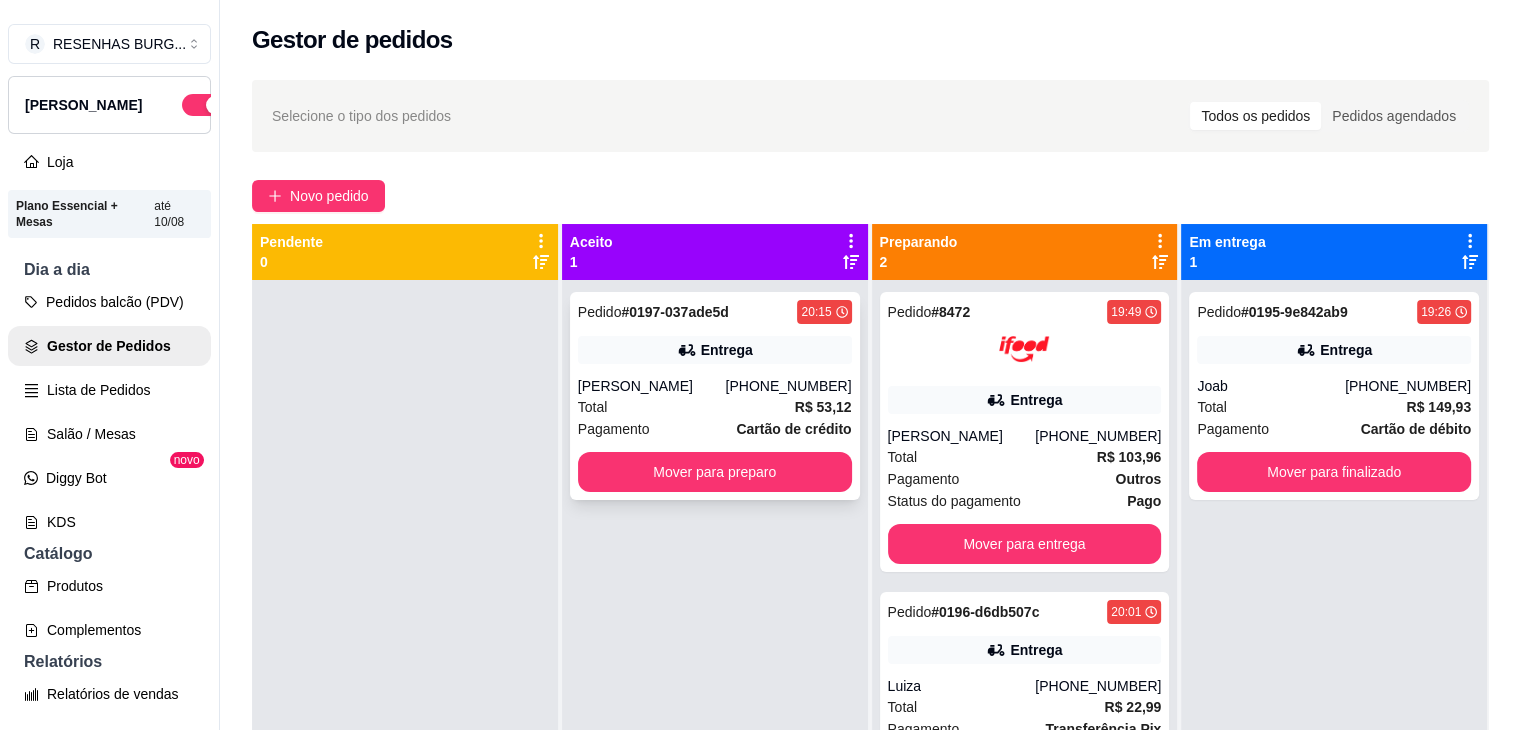 click on "[PERSON_NAME]" at bounding box center (652, 386) 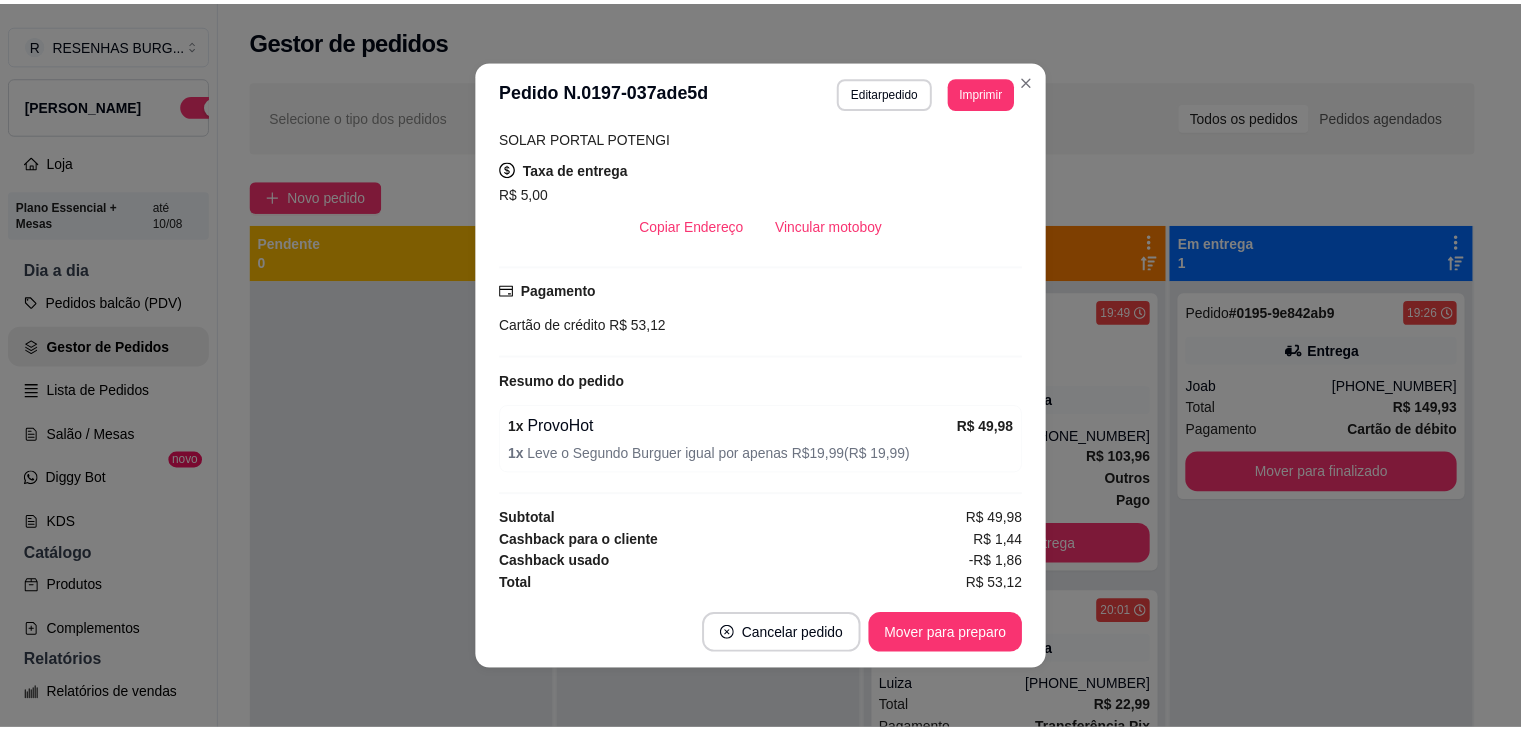 scroll, scrollTop: 411, scrollLeft: 0, axis: vertical 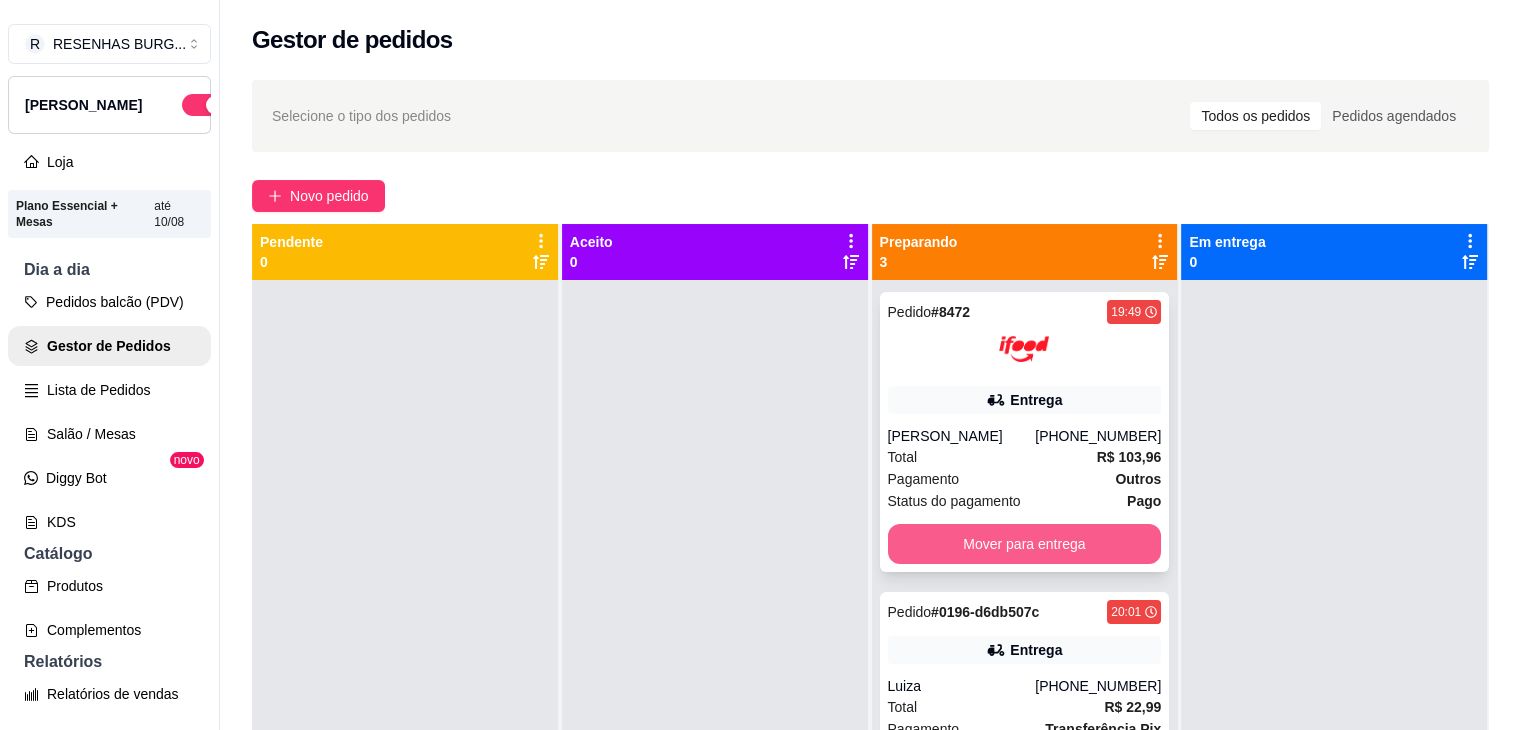 click on "Mover para entrega" at bounding box center (1025, 544) 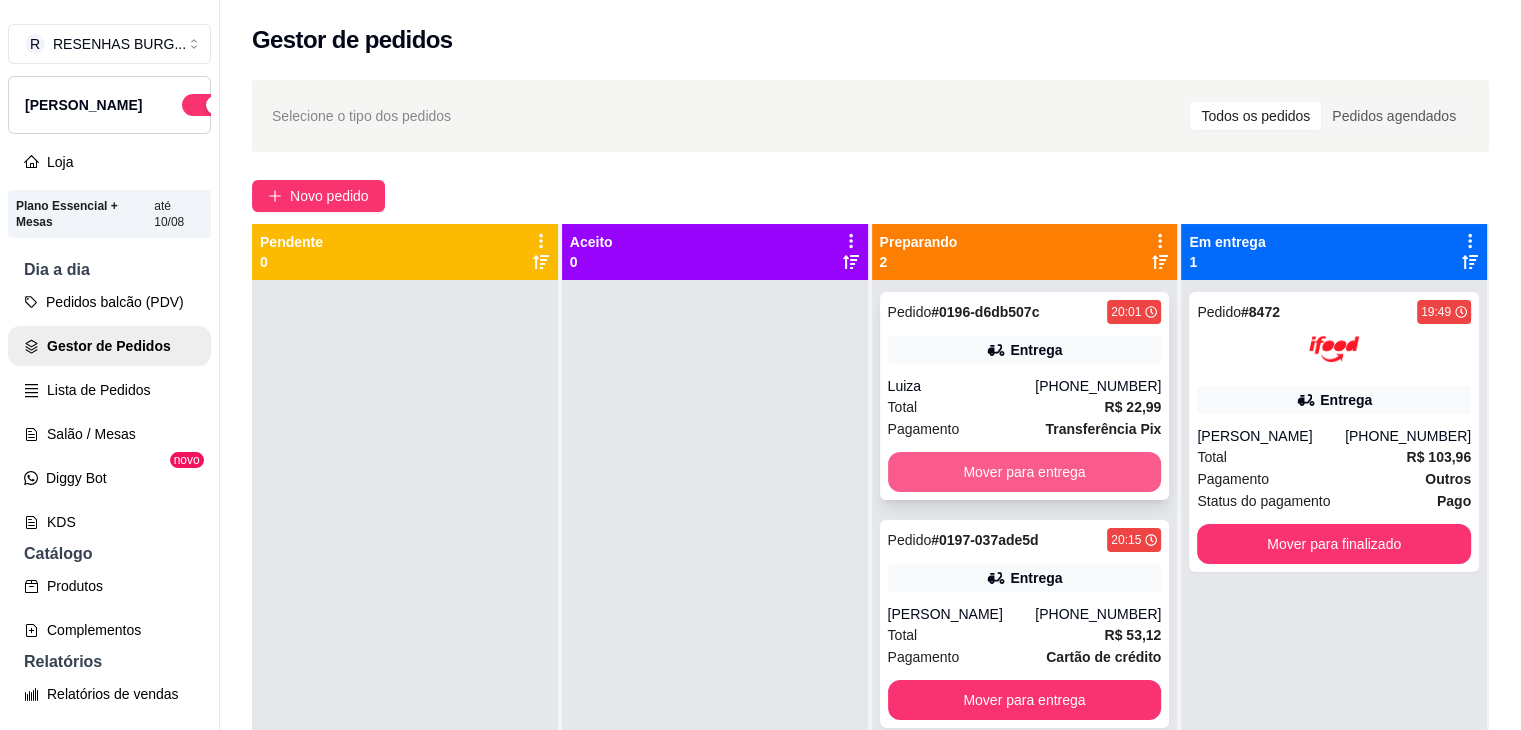 click on "Mover para entrega" at bounding box center [1025, 472] 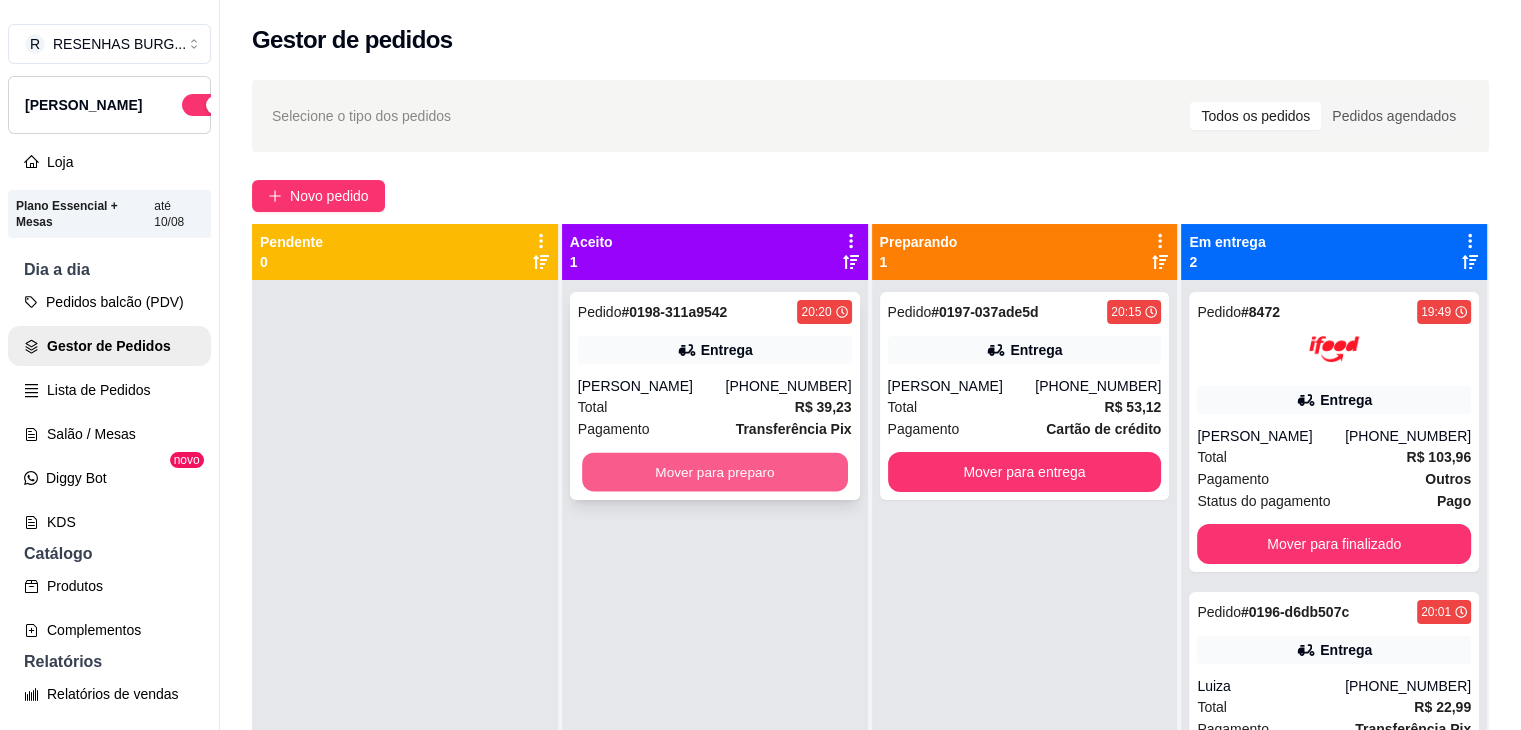 click on "Mover para preparo" at bounding box center (715, 472) 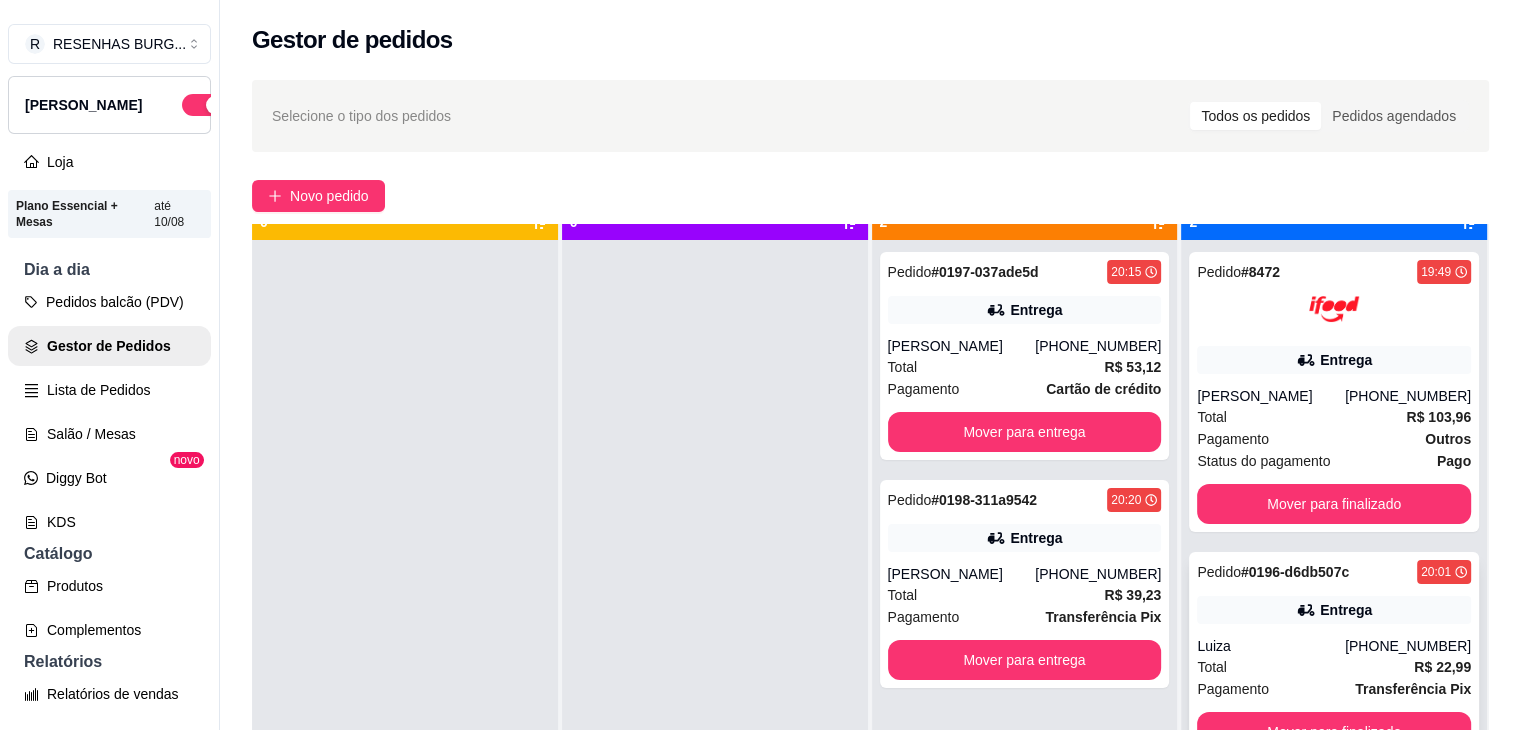 scroll, scrollTop: 56, scrollLeft: 0, axis: vertical 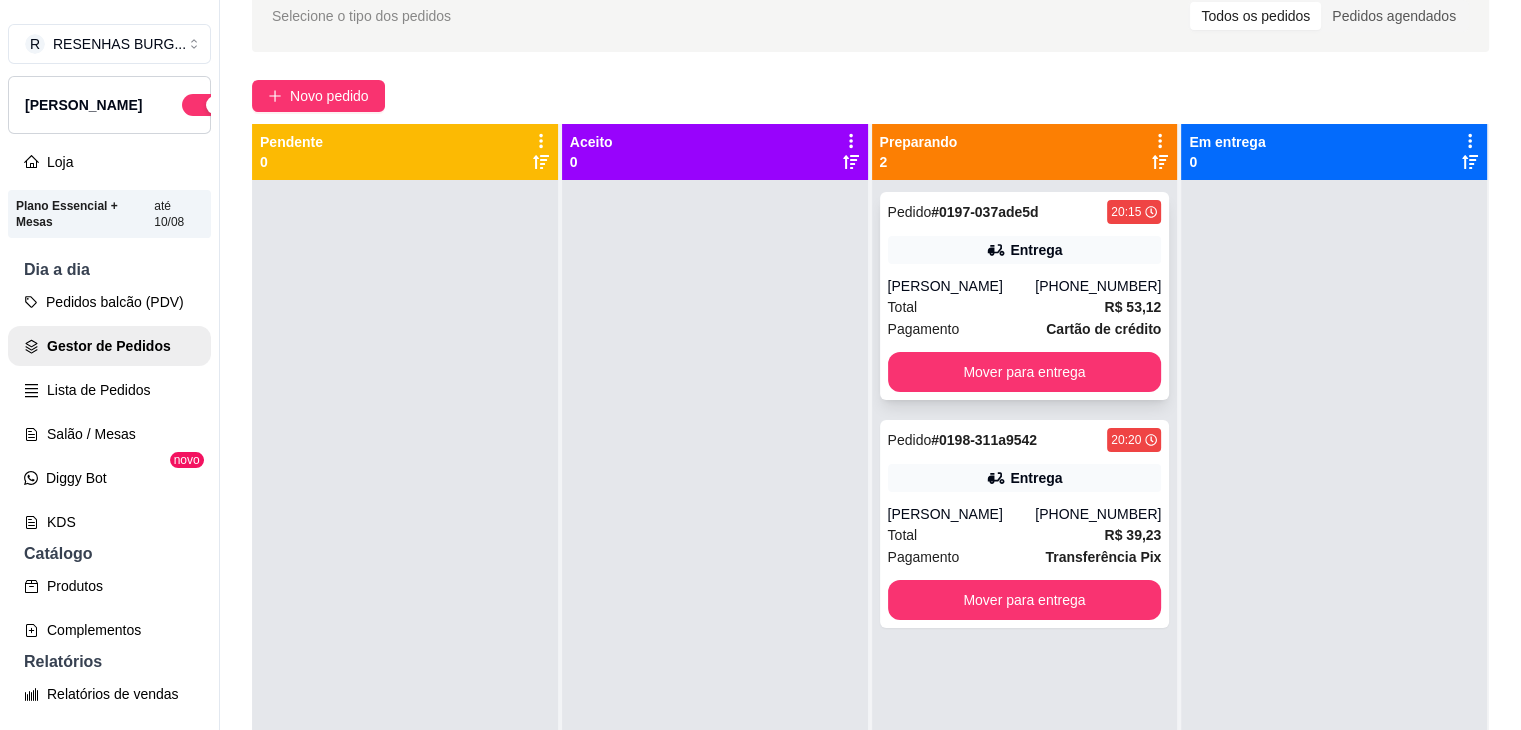 click on "Total R$ 53,12" at bounding box center [1025, 307] 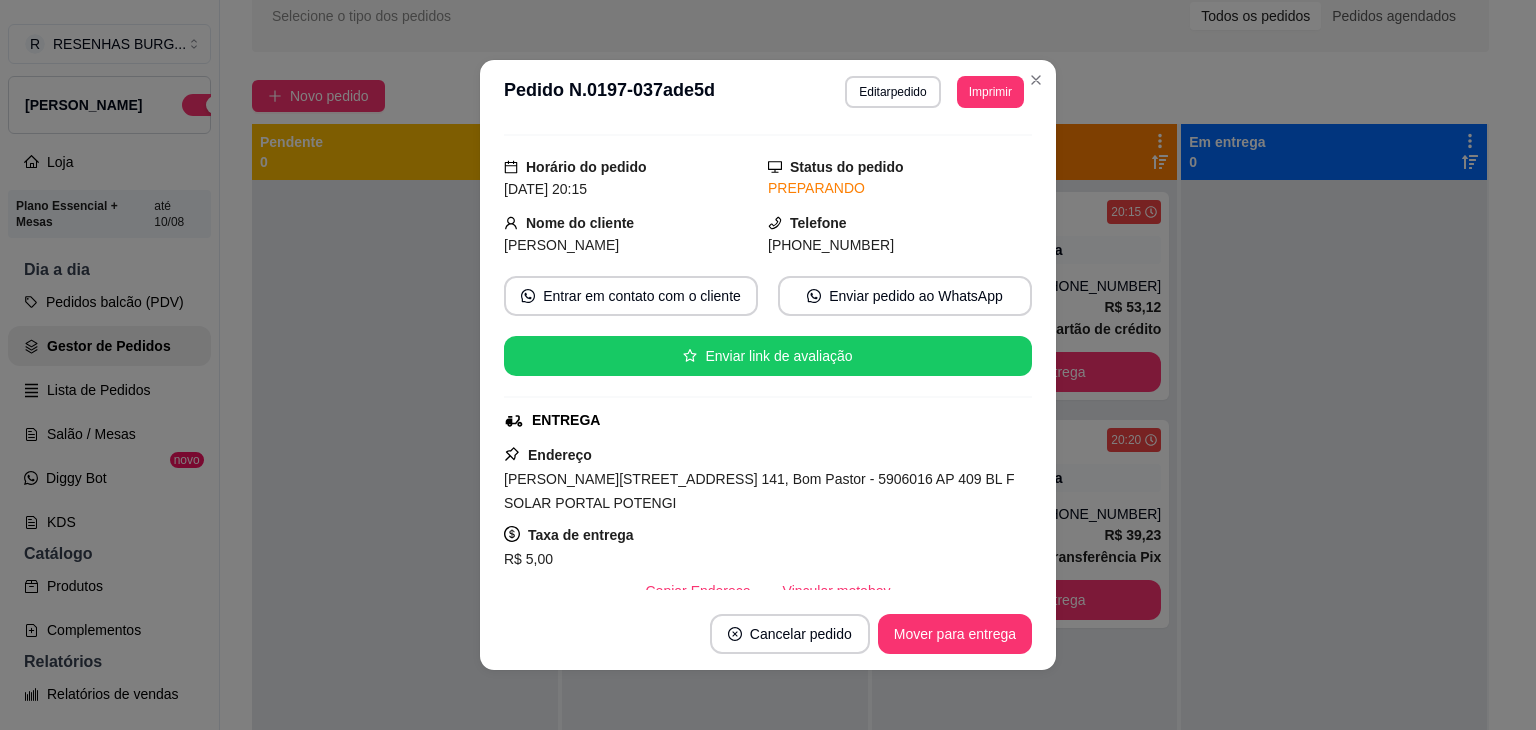 scroll, scrollTop: 100, scrollLeft: 0, axis: vertical 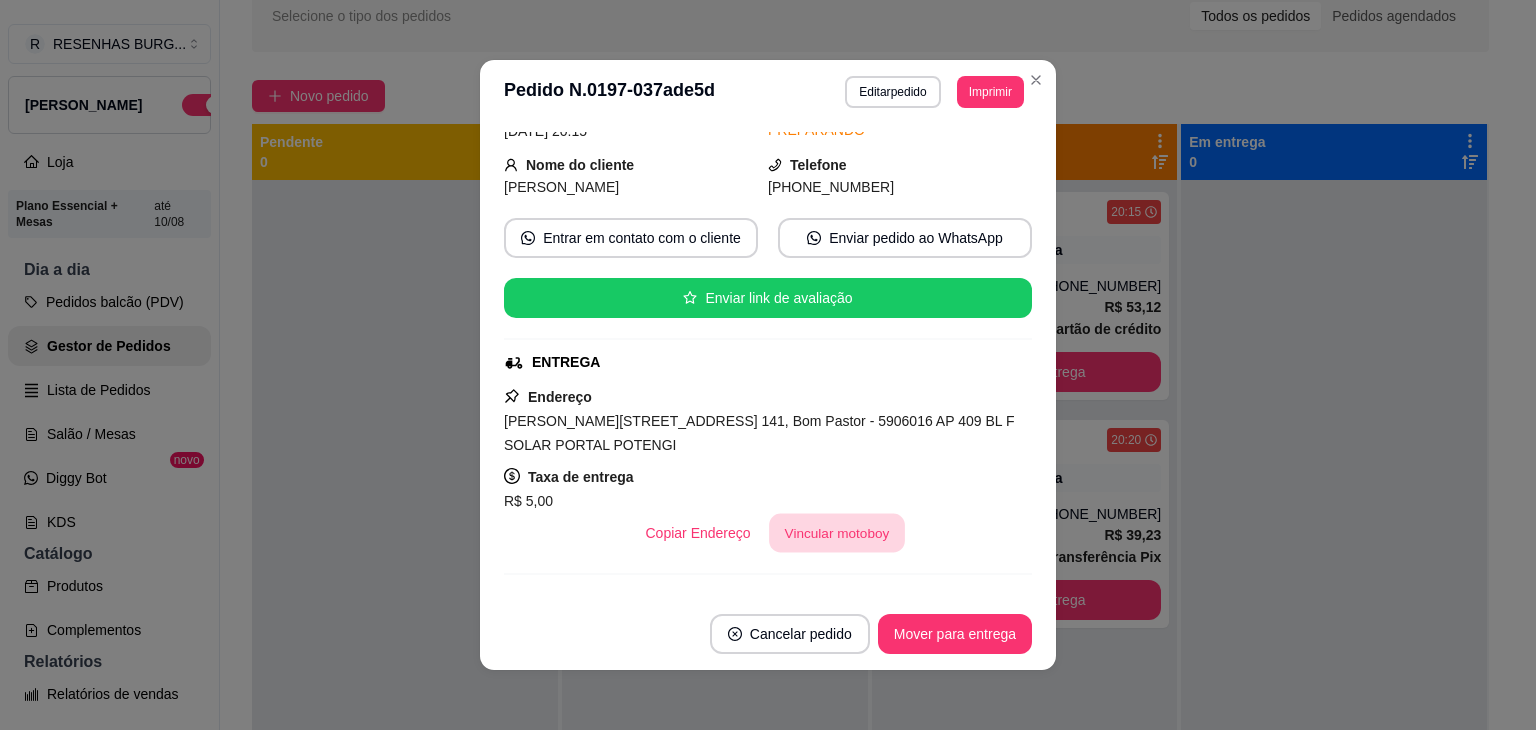 click on "Vincular motoboy" at bounding box center [837, 533] 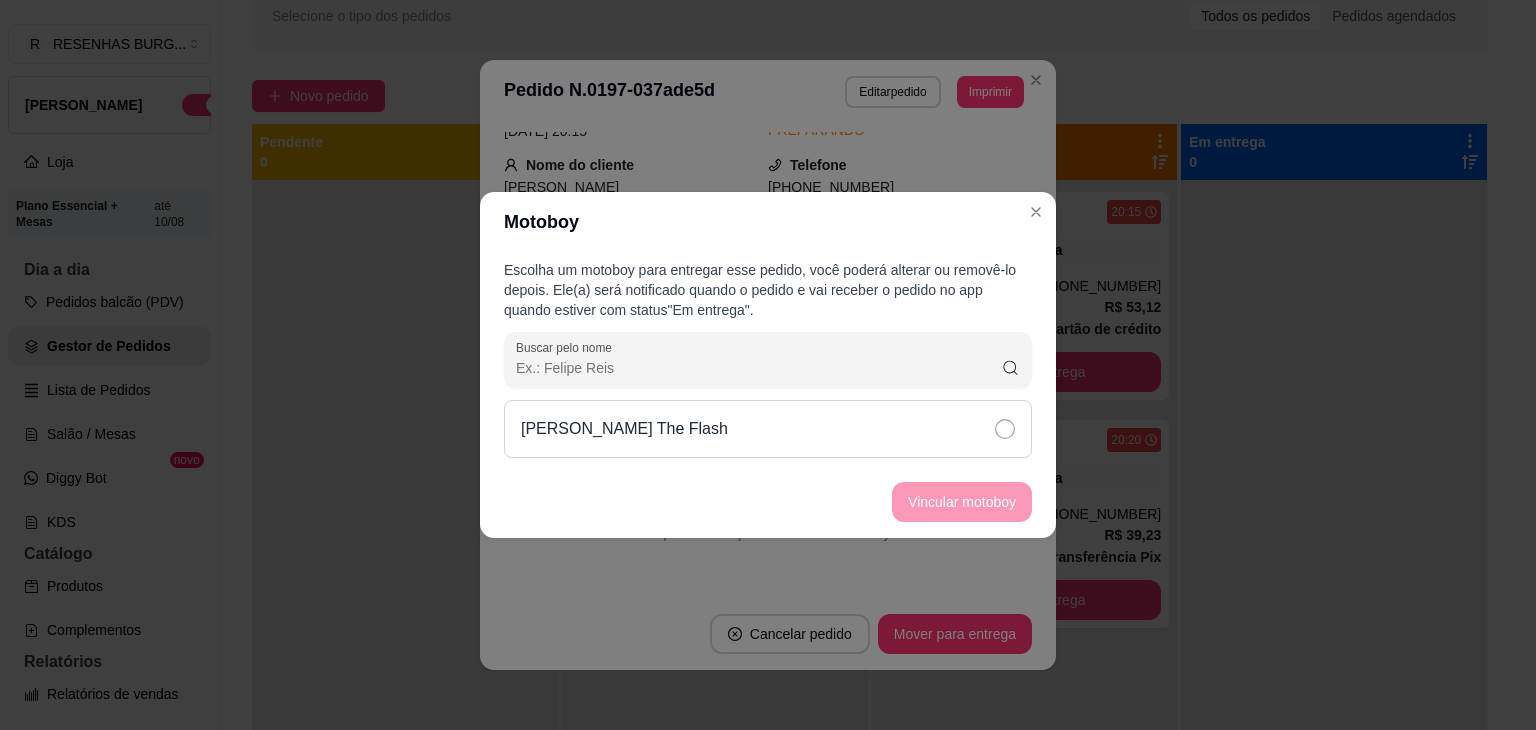 click 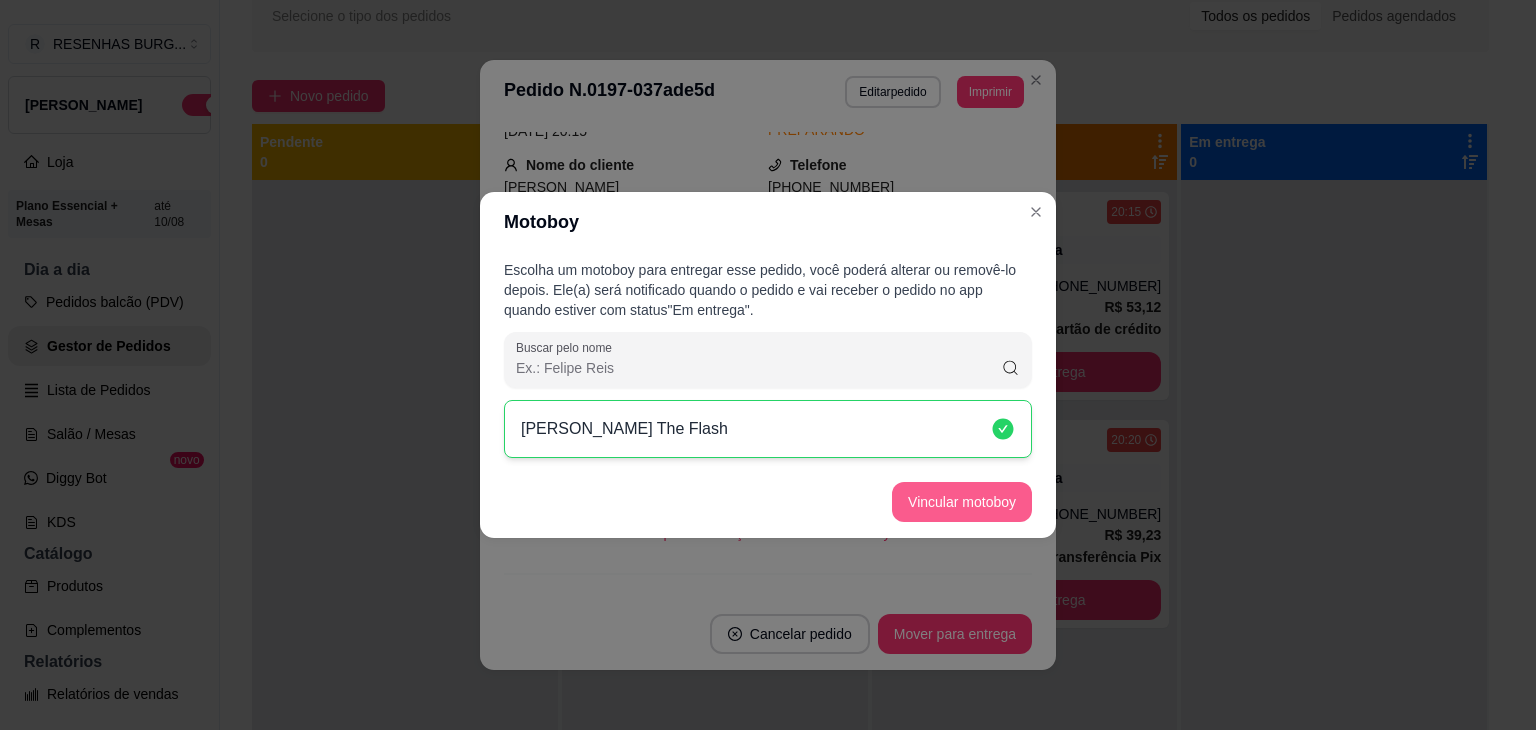 click on "Vincular motoboy" at bounding box center [962, 502] 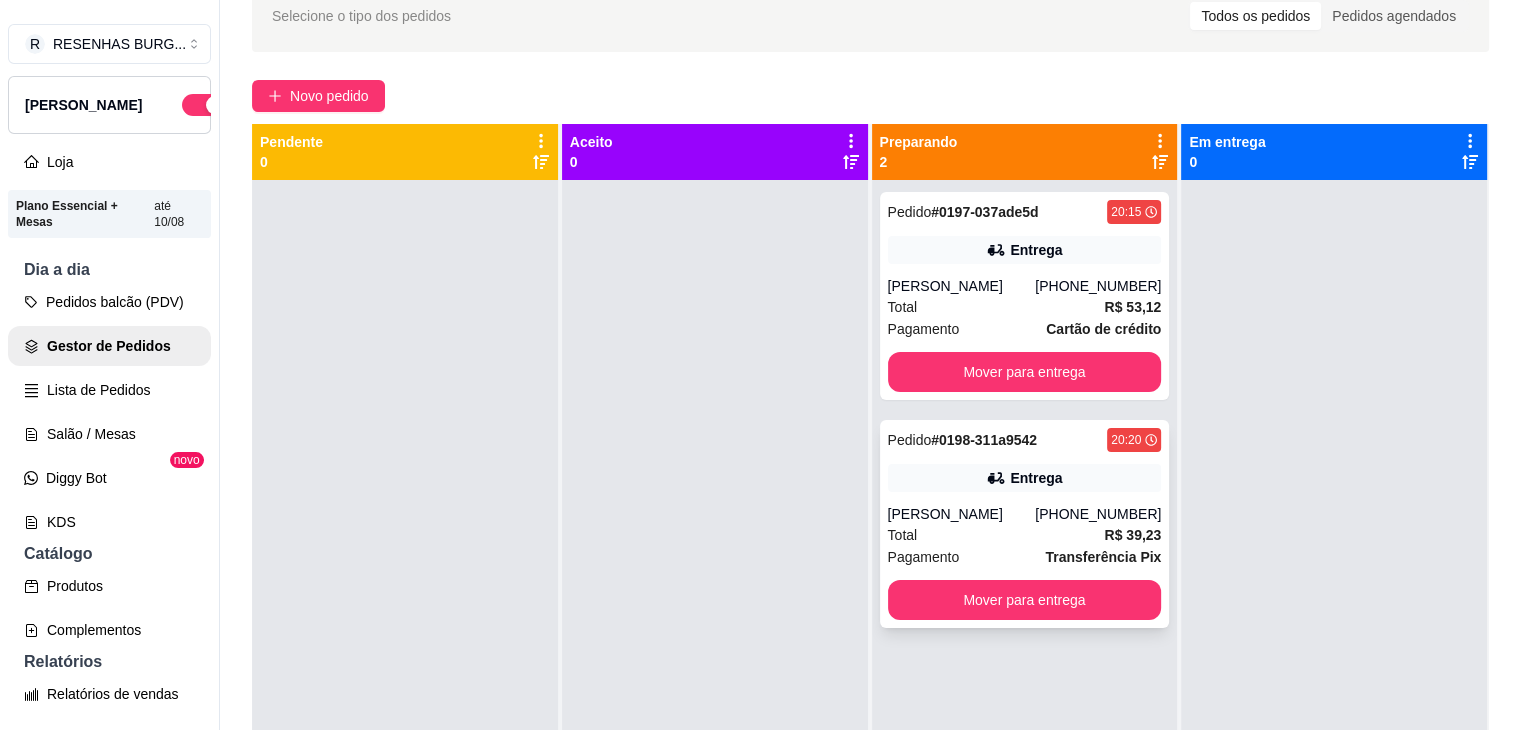 click on "Entrega" at bounding box center [1036, 478] 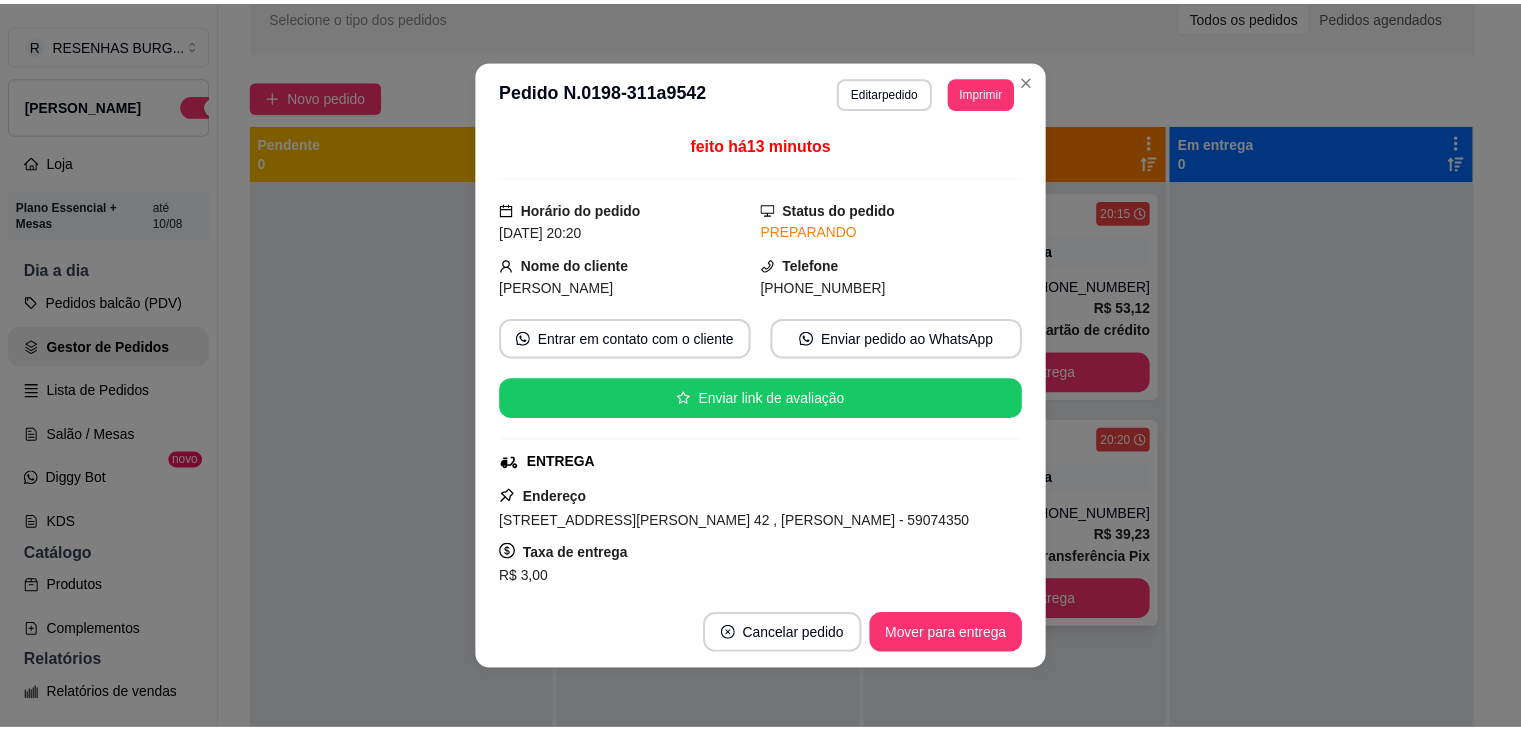 scroll, scrollTop: 100, scrollLeft: 0, axis: vertical 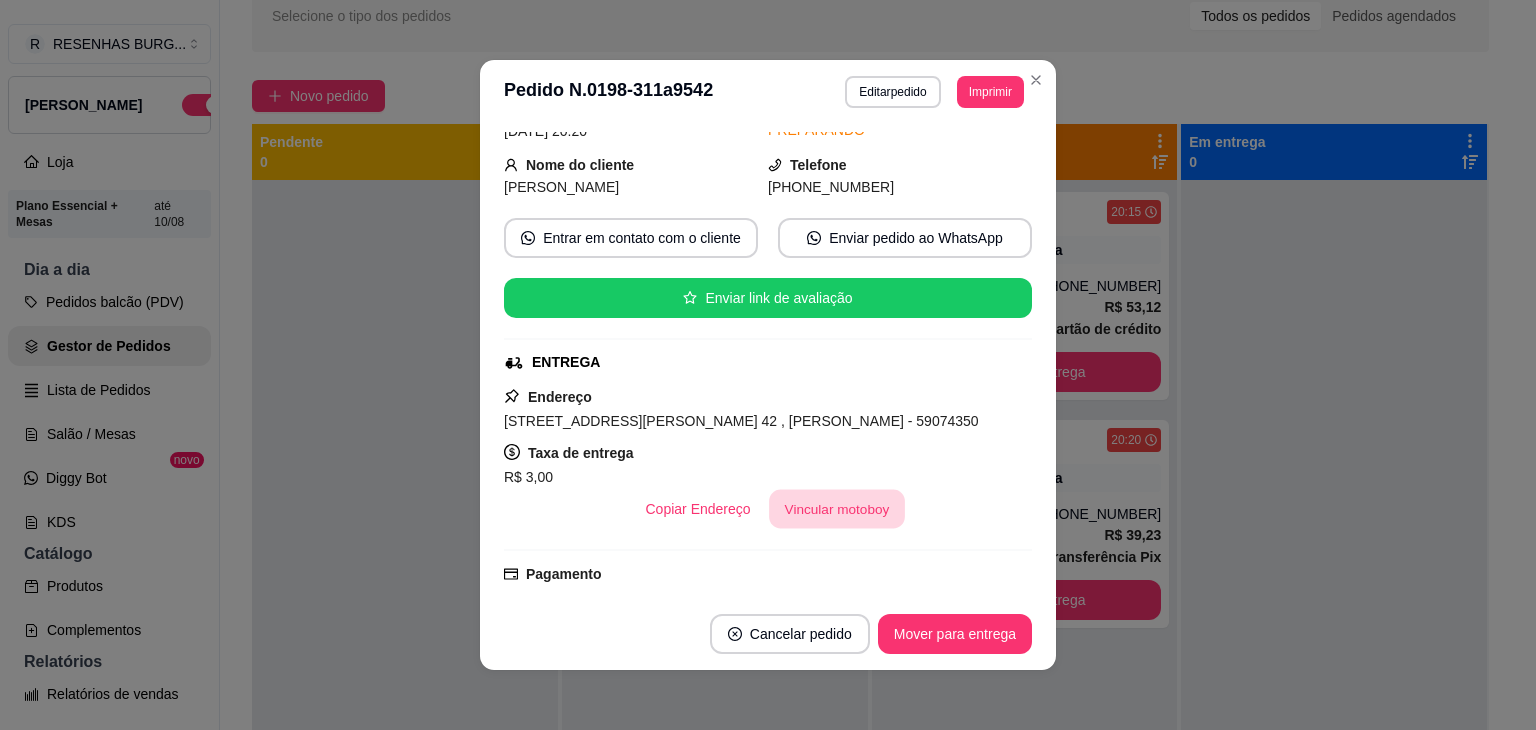 click on "Vincular motoboy" at bounding box center [837, 509] 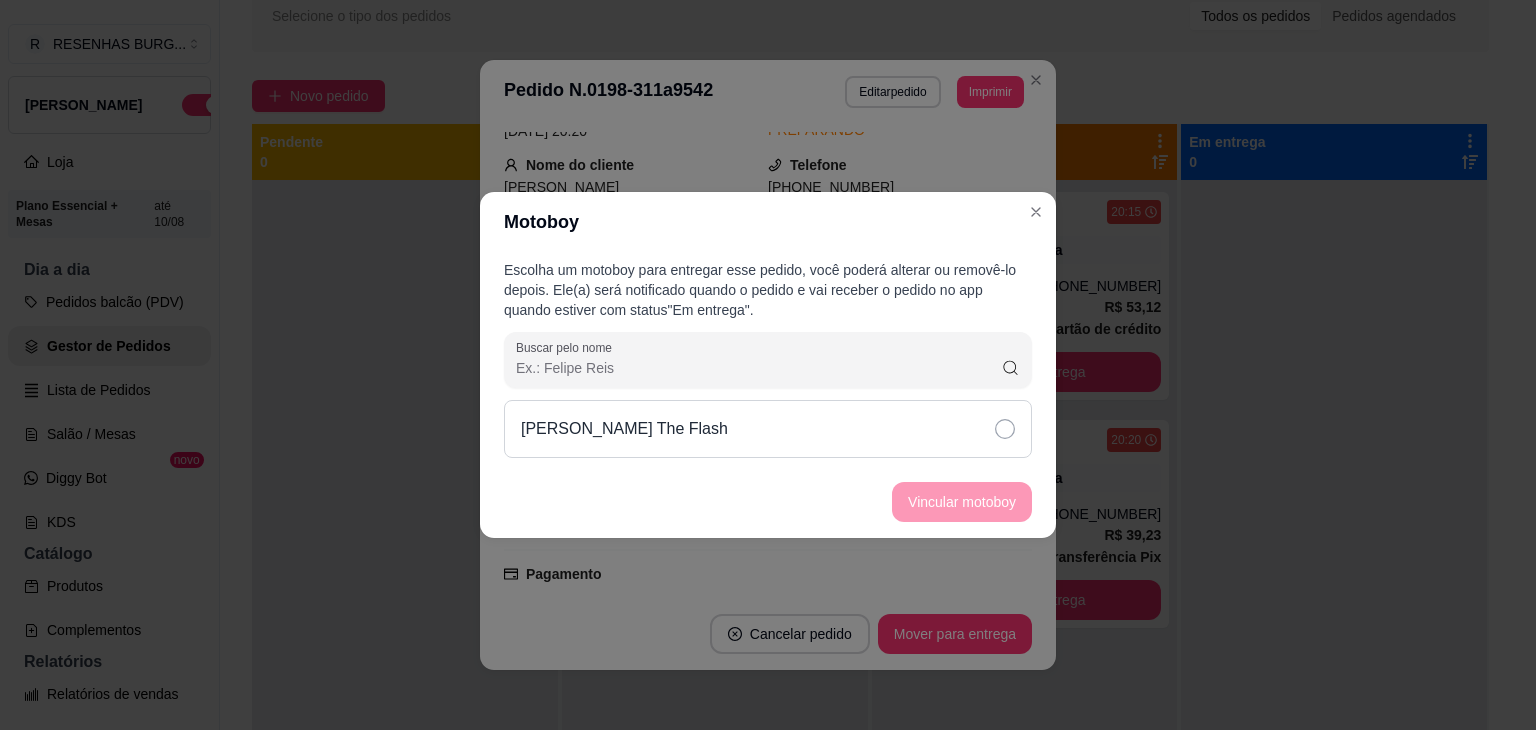click on "[PERSON_NAME] The Flash" at bounding box center [768, 429] 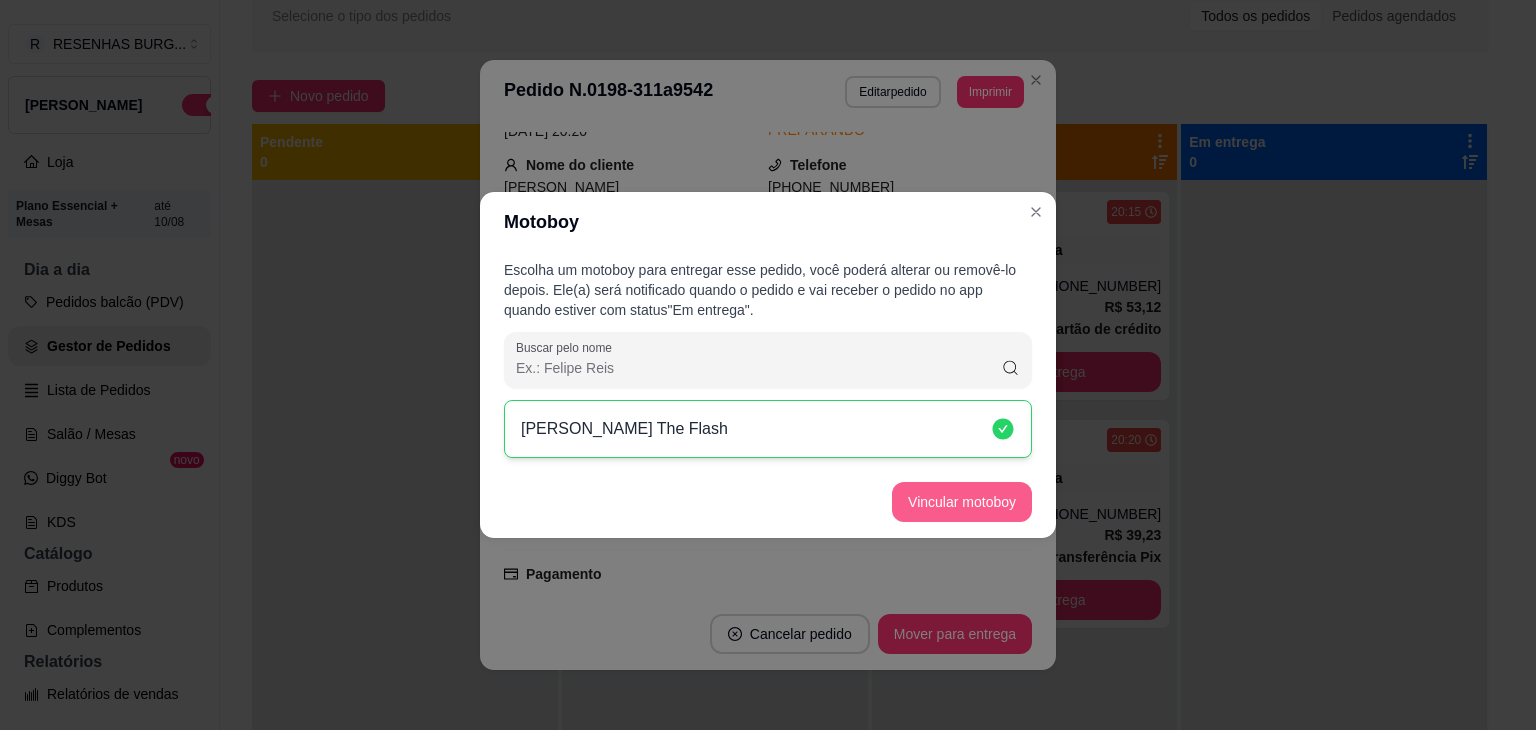 click on "Vincular motoboy" at bounding box center (962, 502) 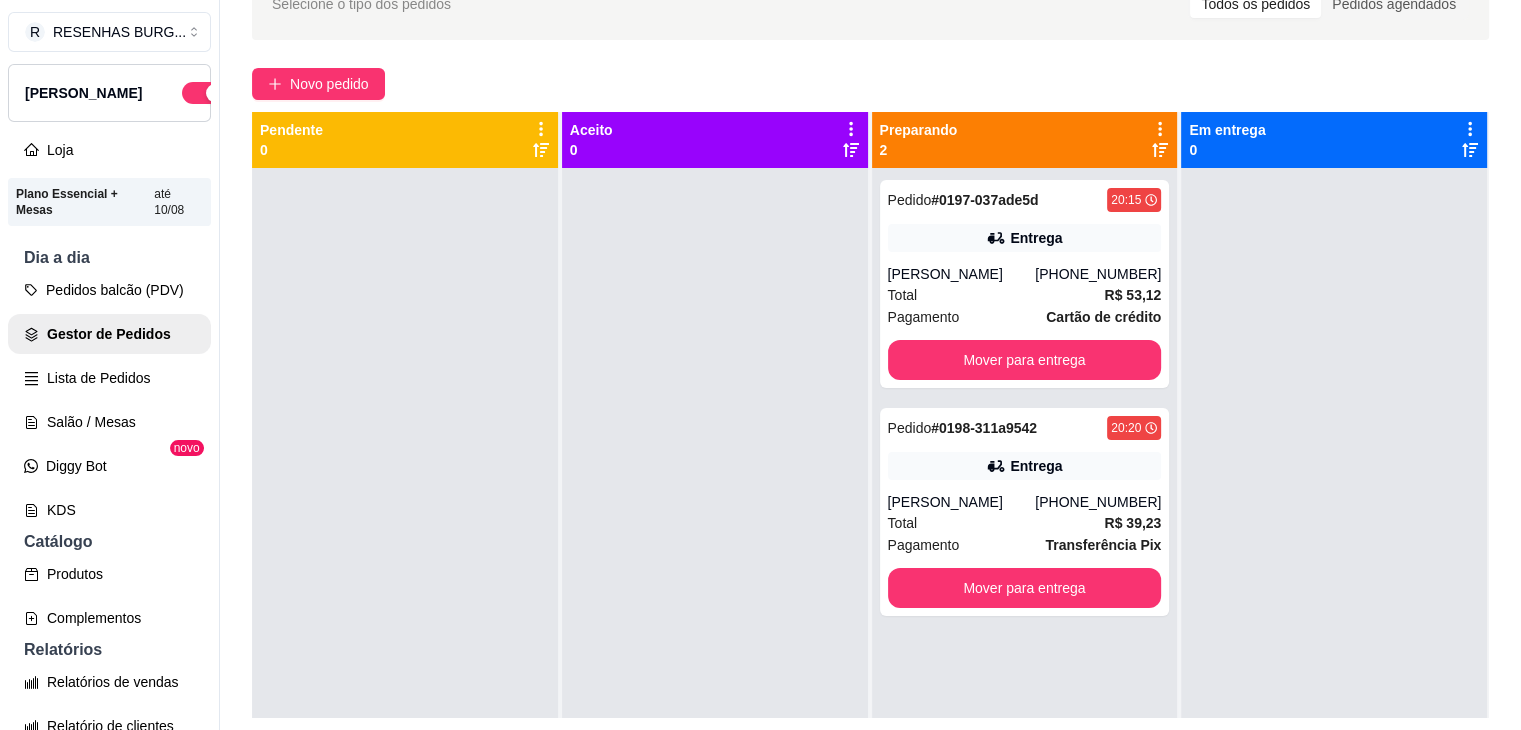 scroll, scrollTop: 32, scrollLeft: 0, axis: vertical 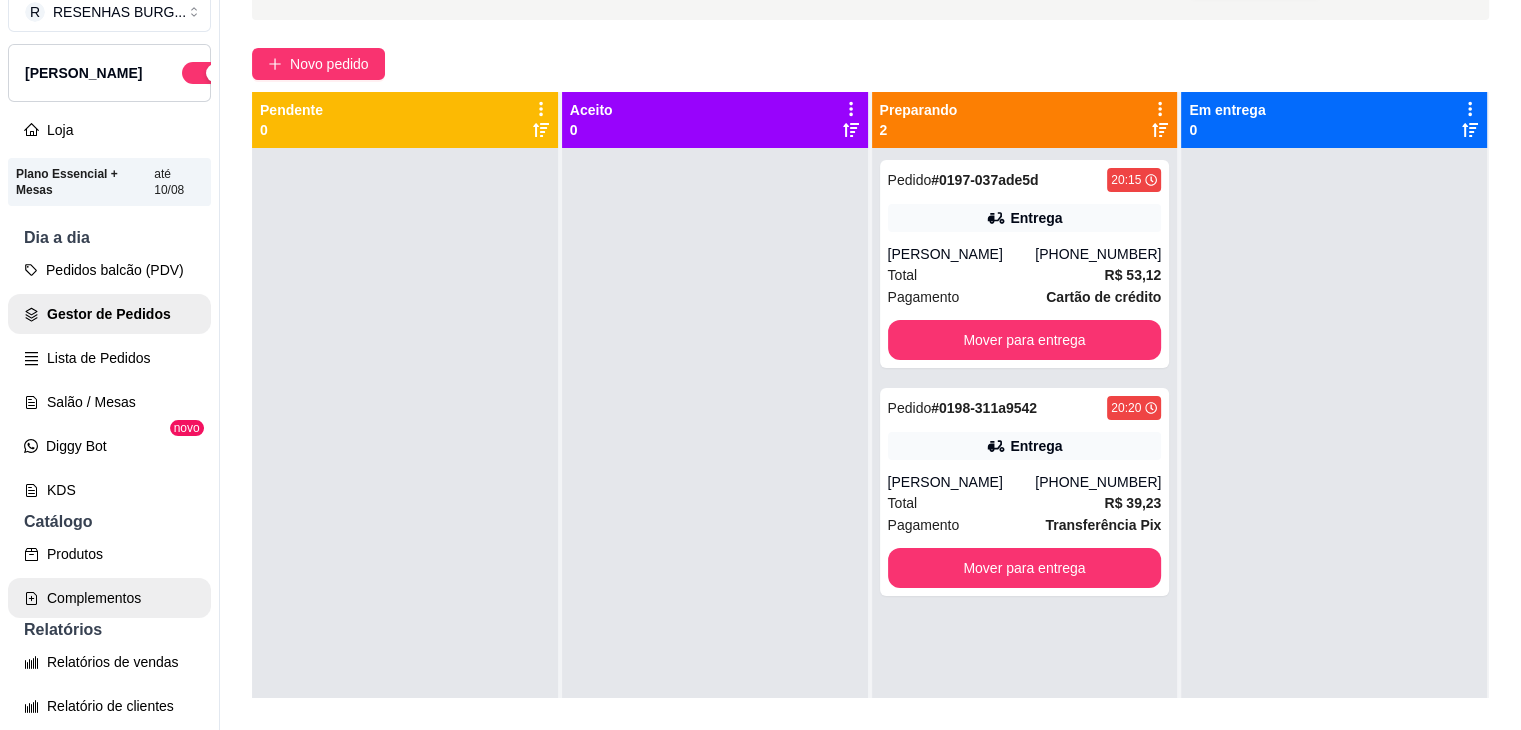 click on "Complementos" at bounding box center (109, 598) 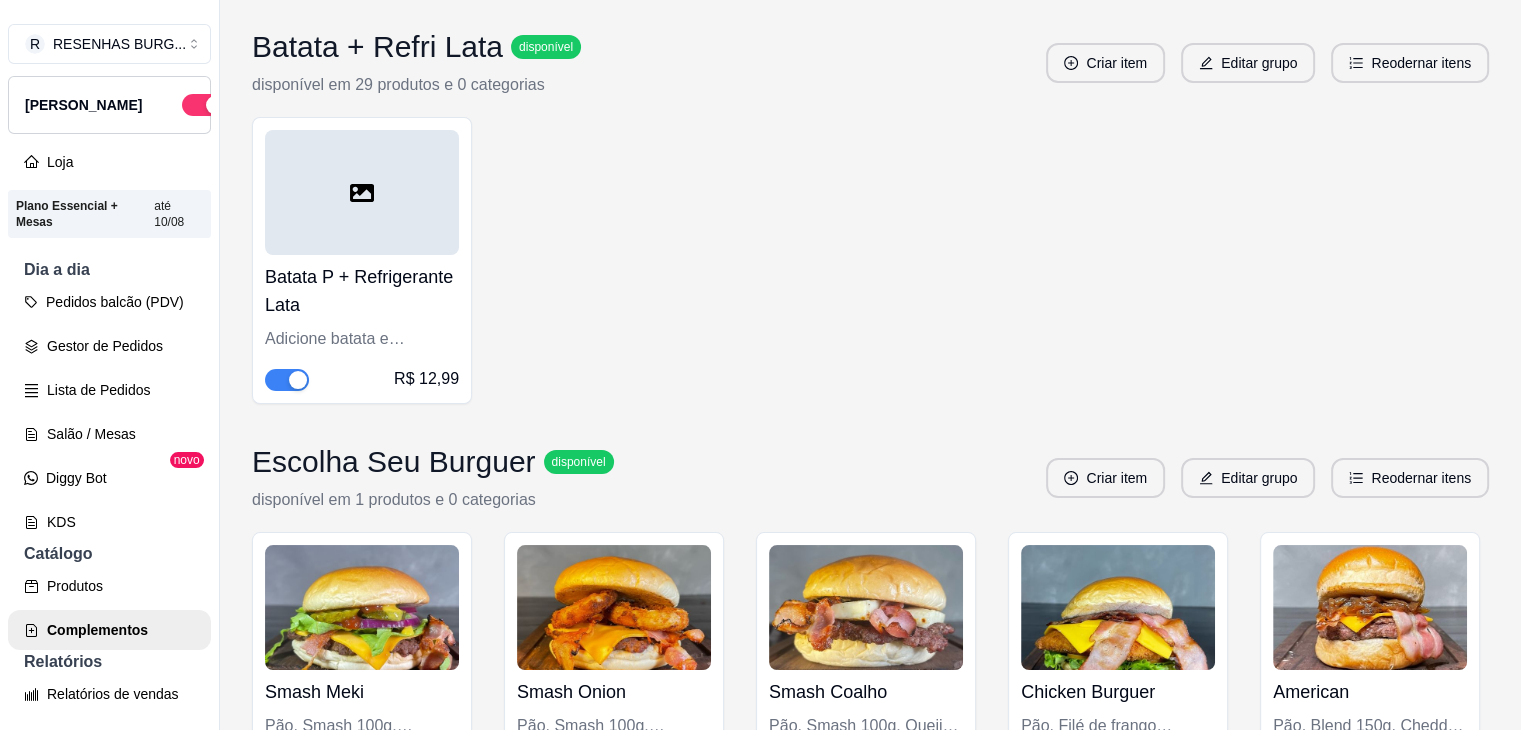 scroll, scrollTop: 5300, scrollLeft: 0, axis: vertical 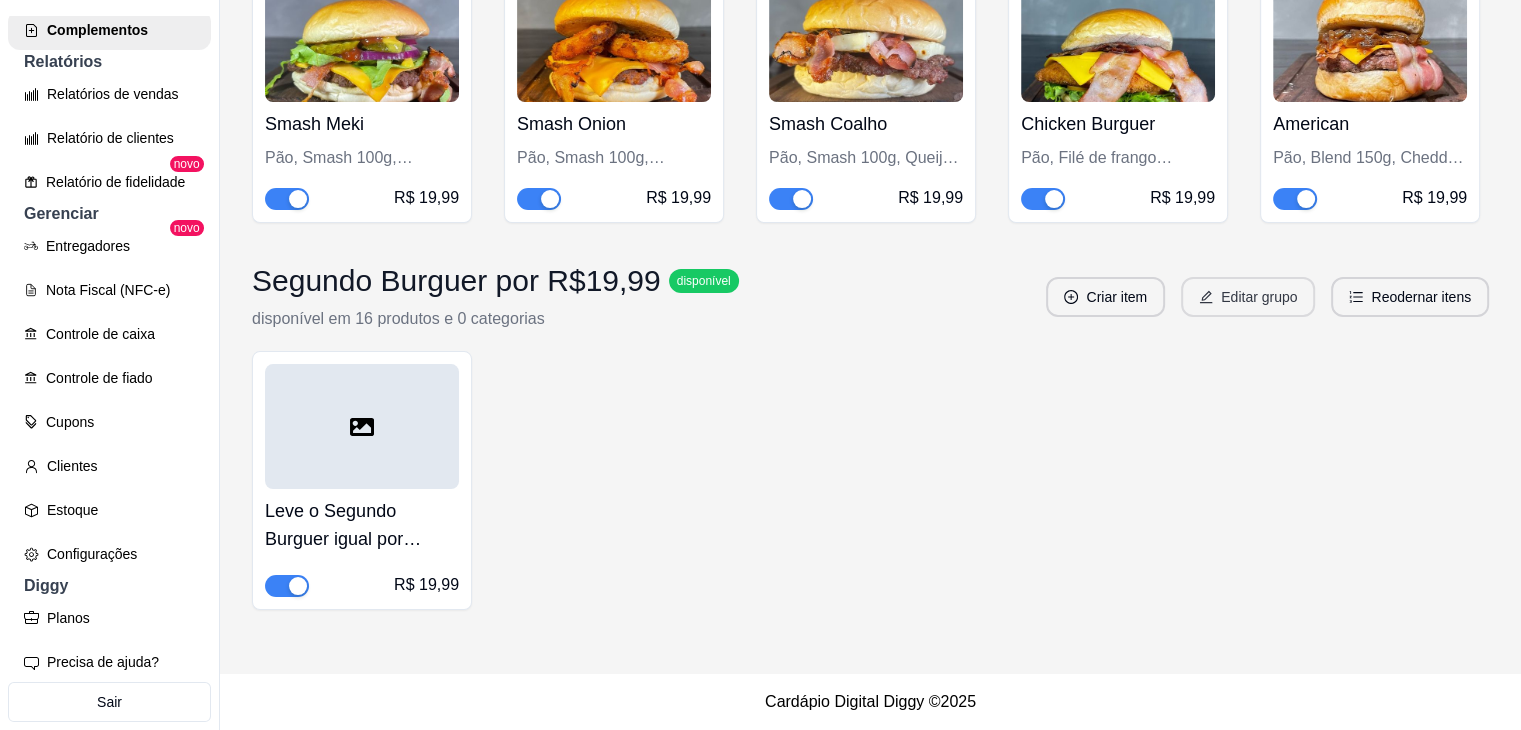 click on "Editar grupo" at bounding box center [1248, 297] 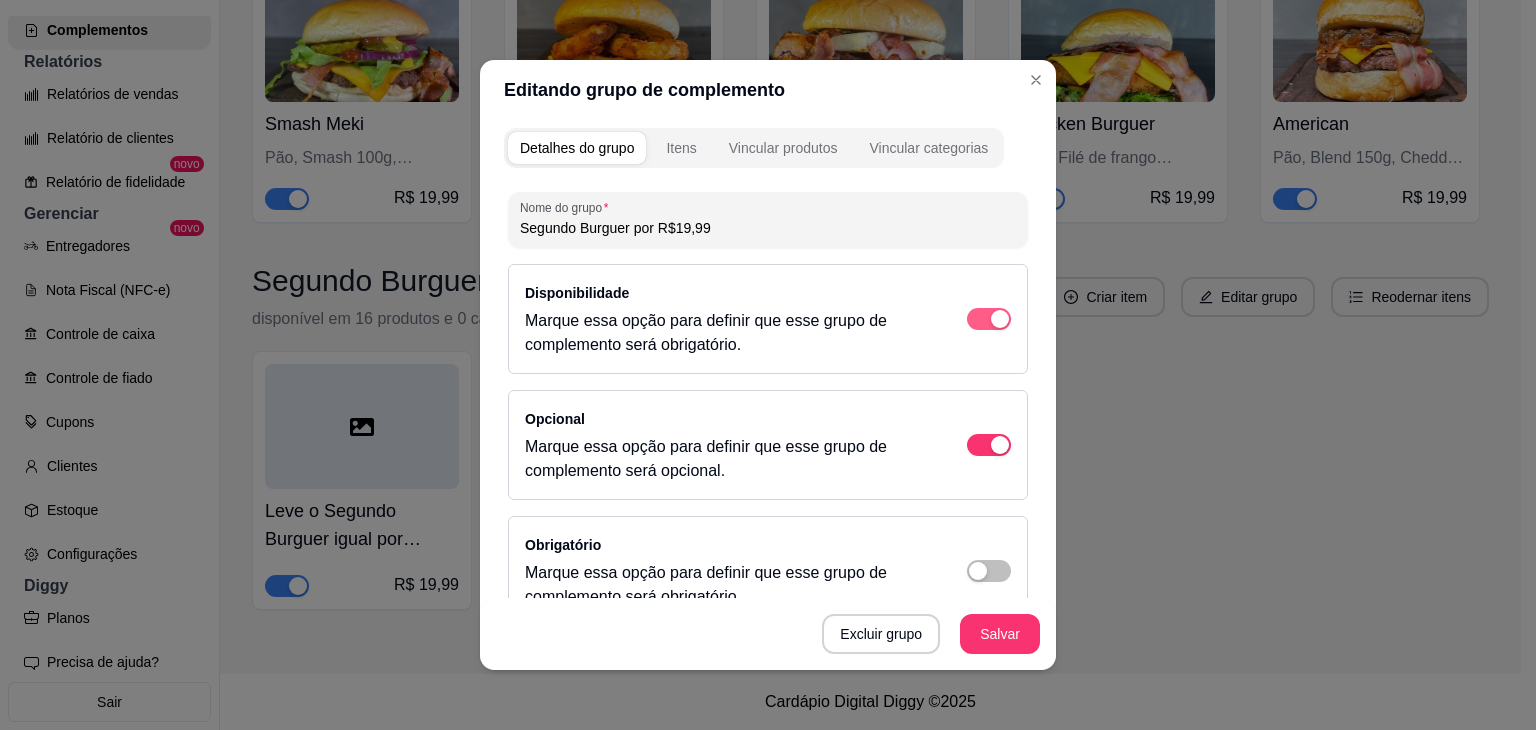 click at bounding box center (1000, 319) 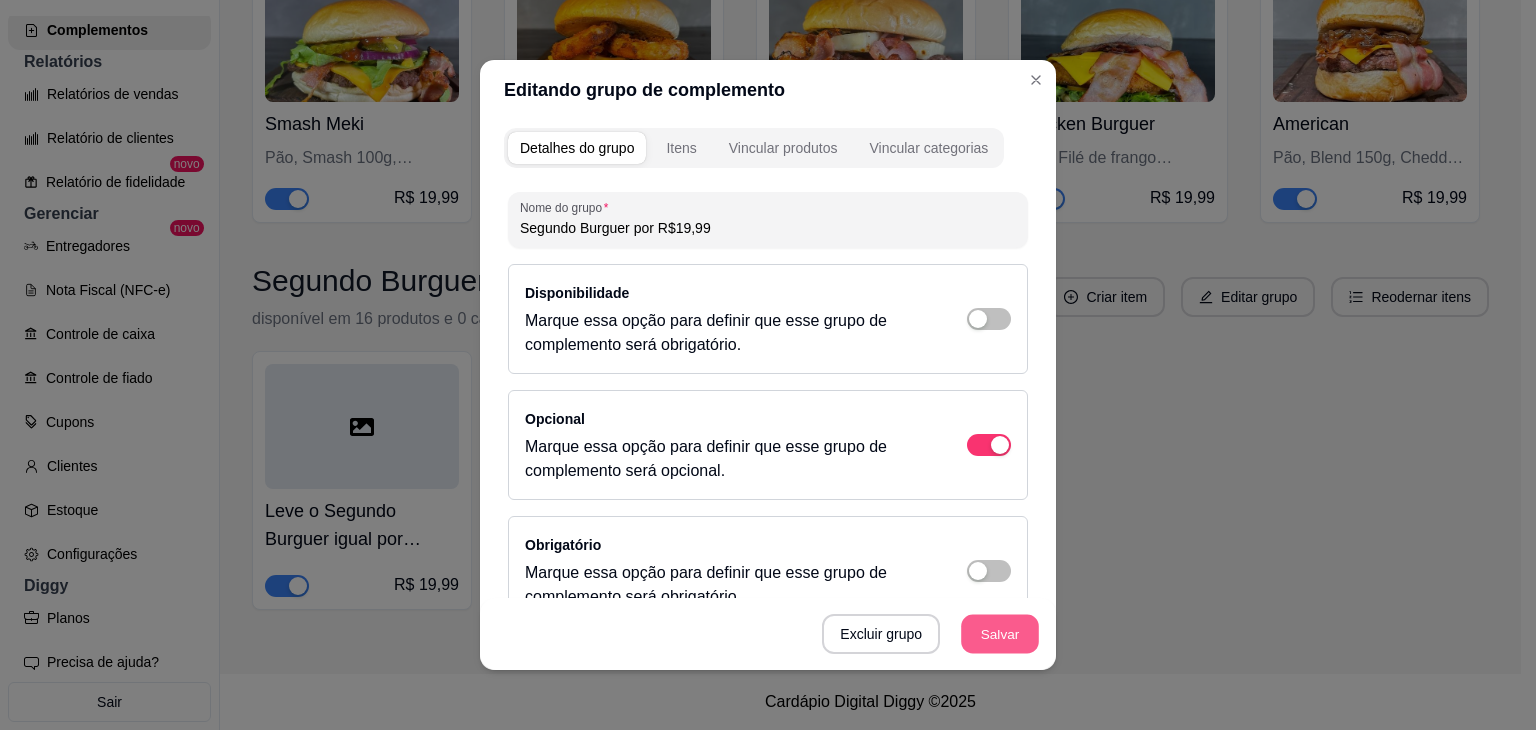 click on "Salvar" at bounding box center [1000, 634] 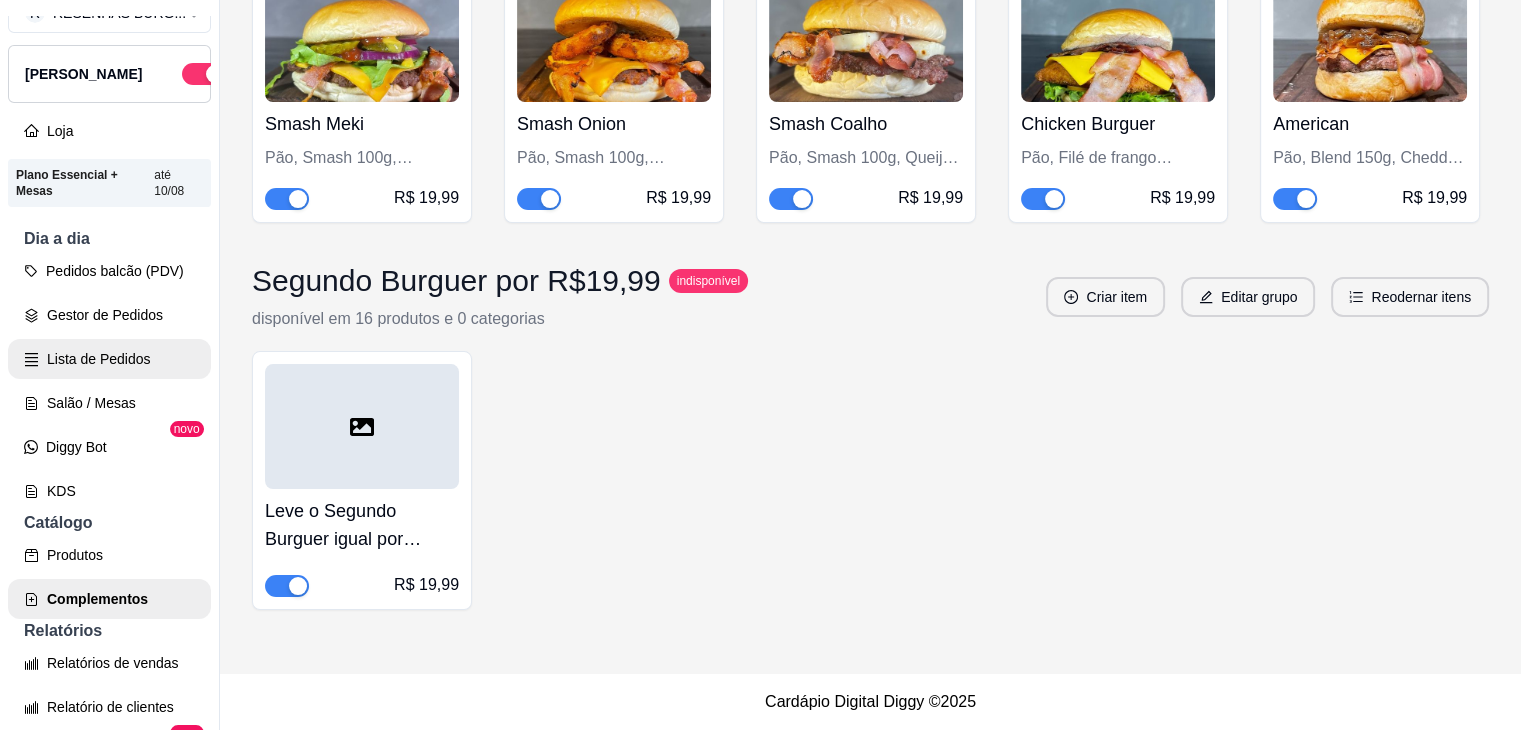 scroll, scrollTop: 0, scrollLeft: 0, axis: both 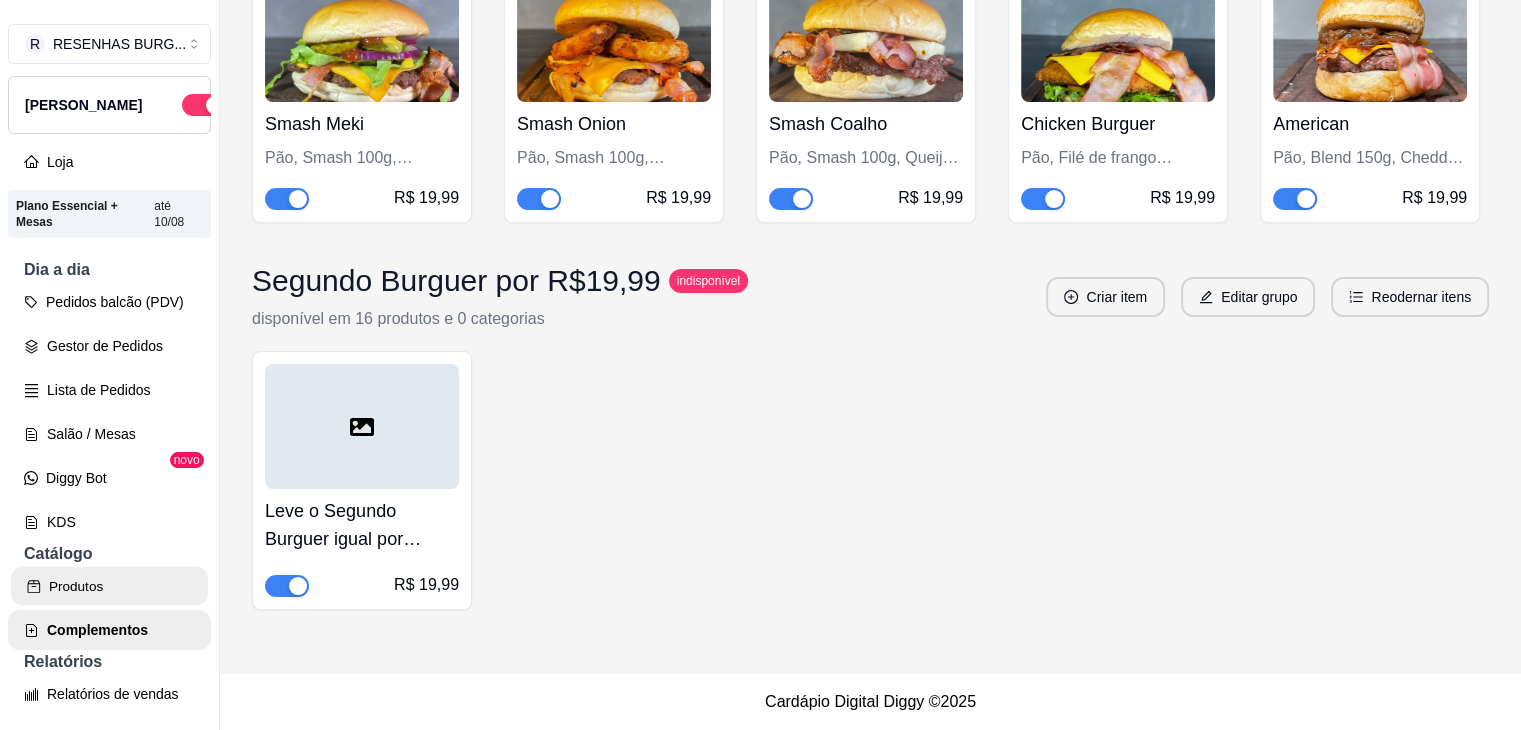 click on "Produtos" at bounding box center [109, 586] 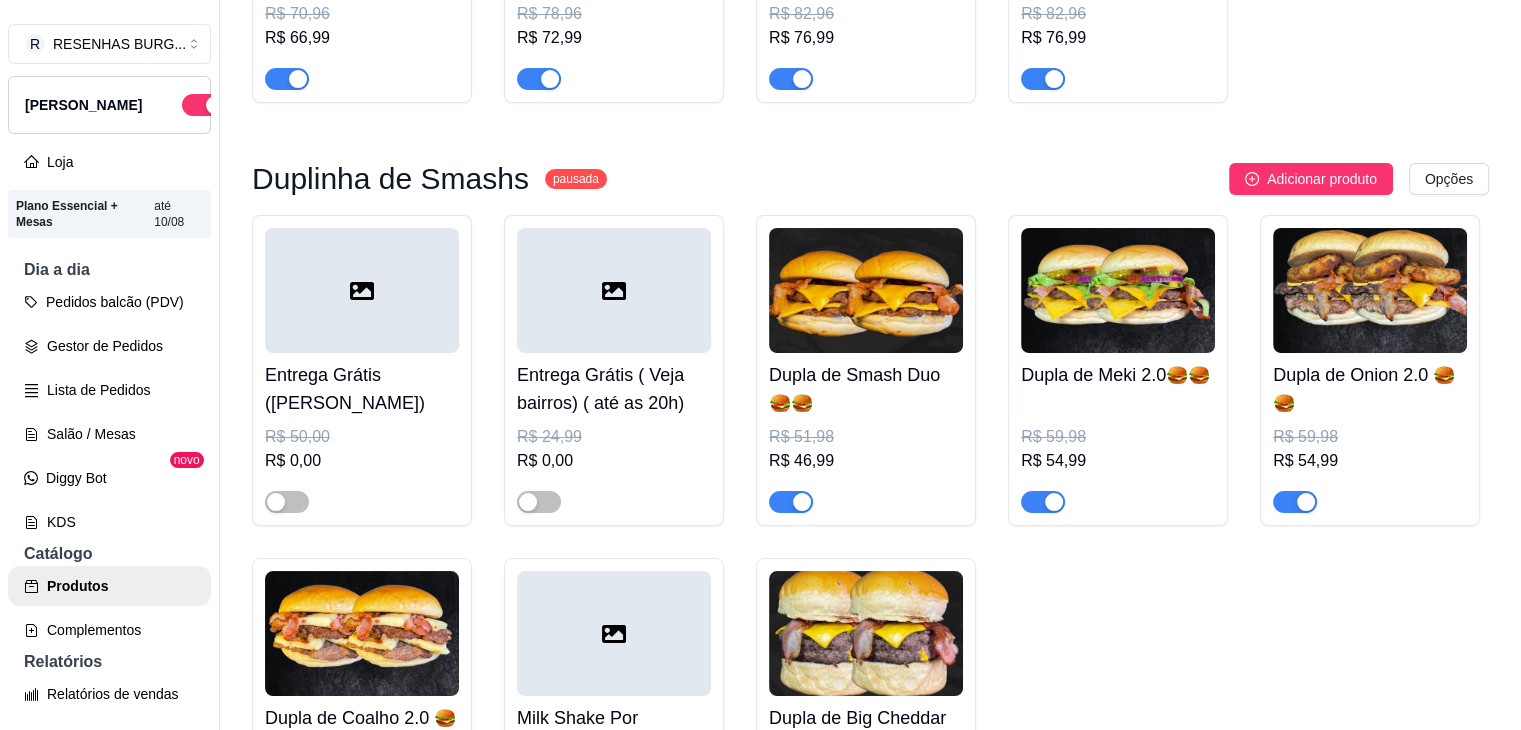 scroll, scrollTop: 2000, scrollLeft: 0, axis: vertical 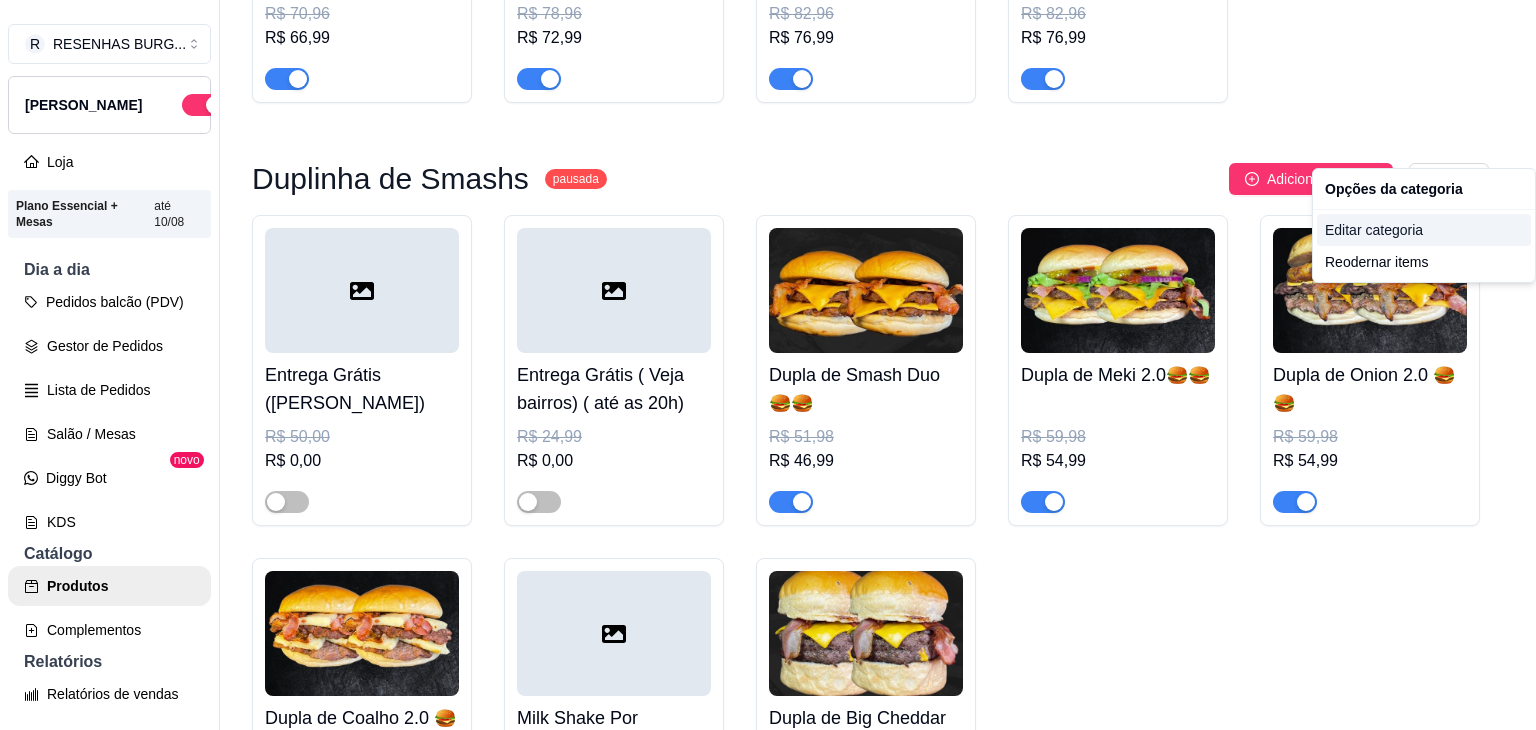 click on "Editar categoria" at bounding box center (1424, 230) 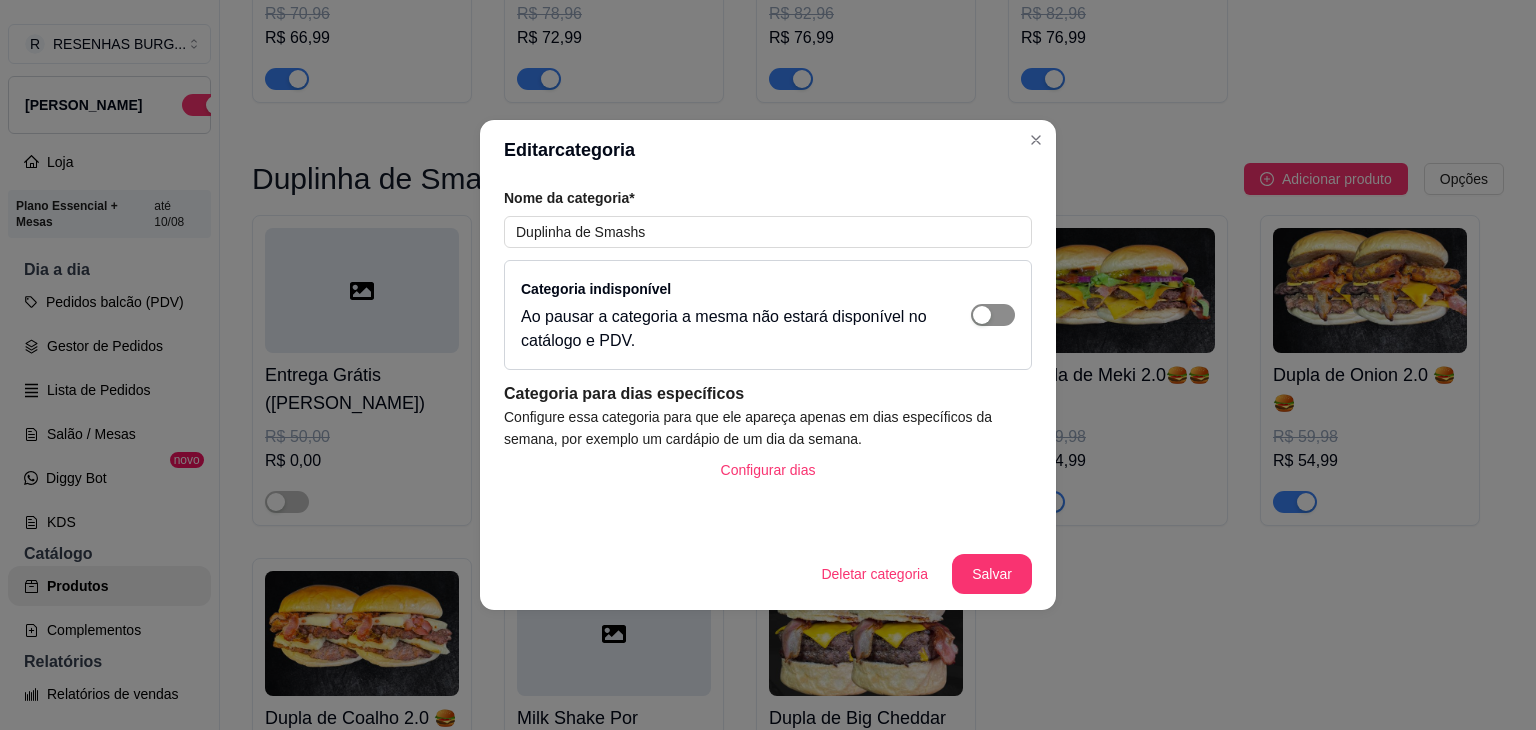 click at bounding box center [993, 315] 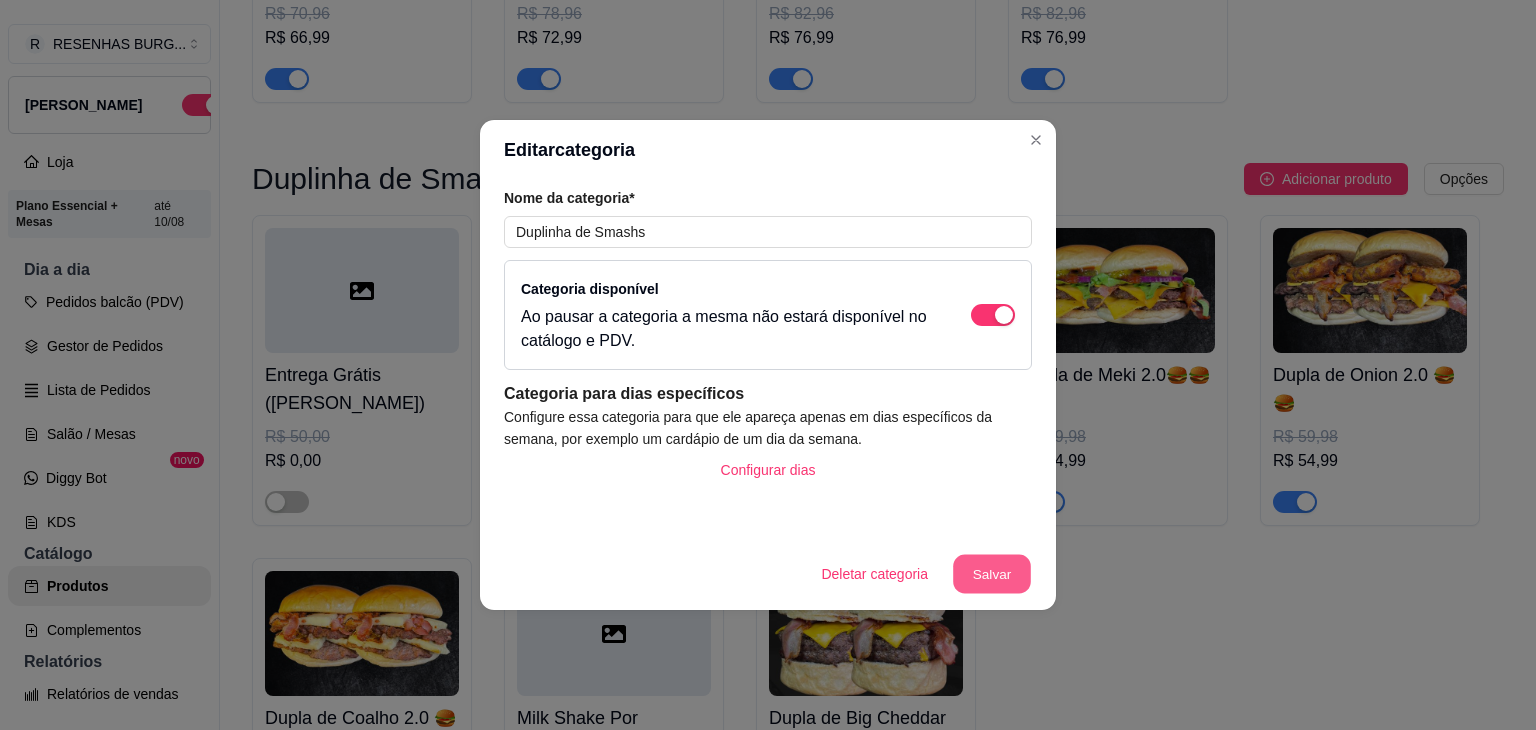 click on "Salvar" at bounding box center (992, 574) 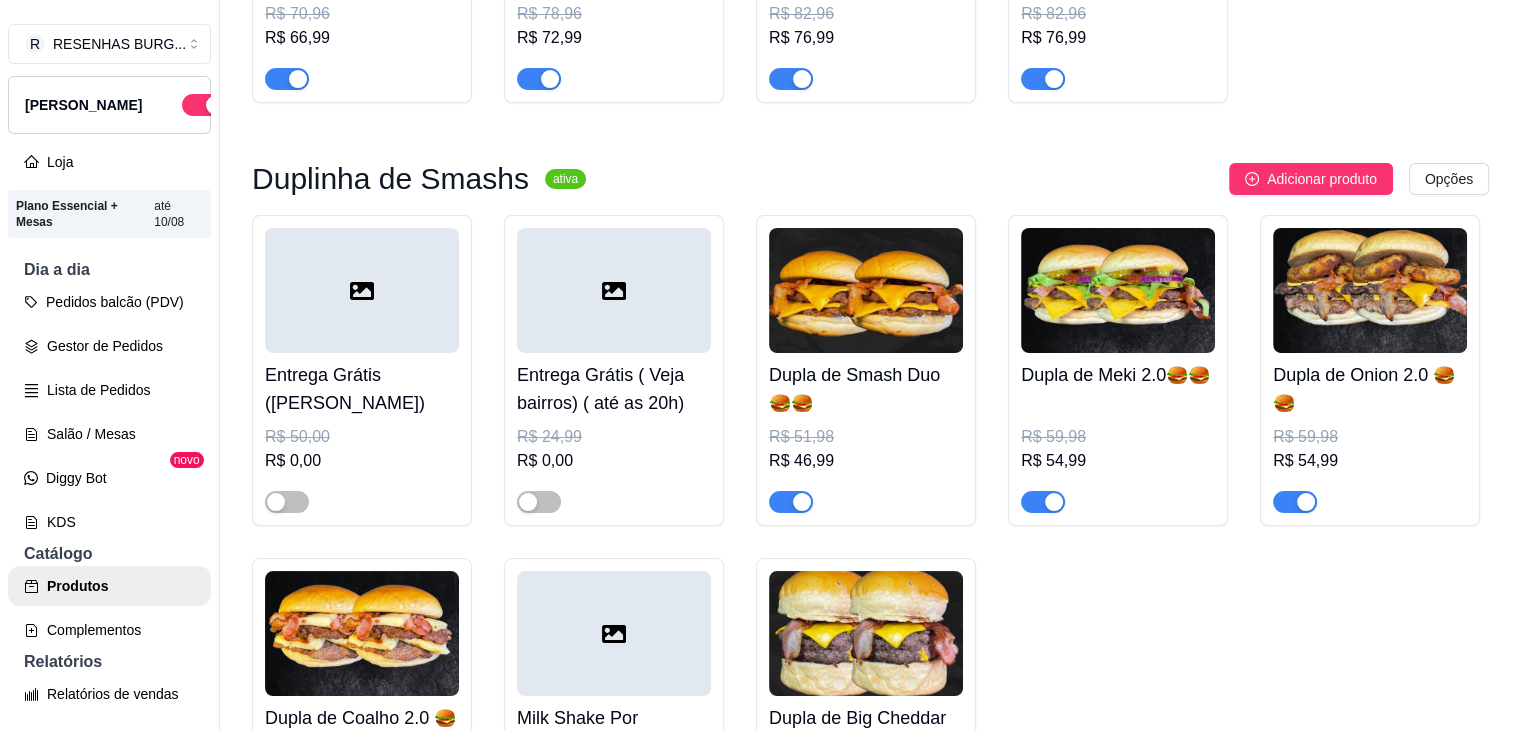 click on "Pedidos balcão (PDV) Gestor de Pedidos Lista de Pedidos Salão / Mesas Diggy Bot novo KDS" at bounding box center [109, 412] 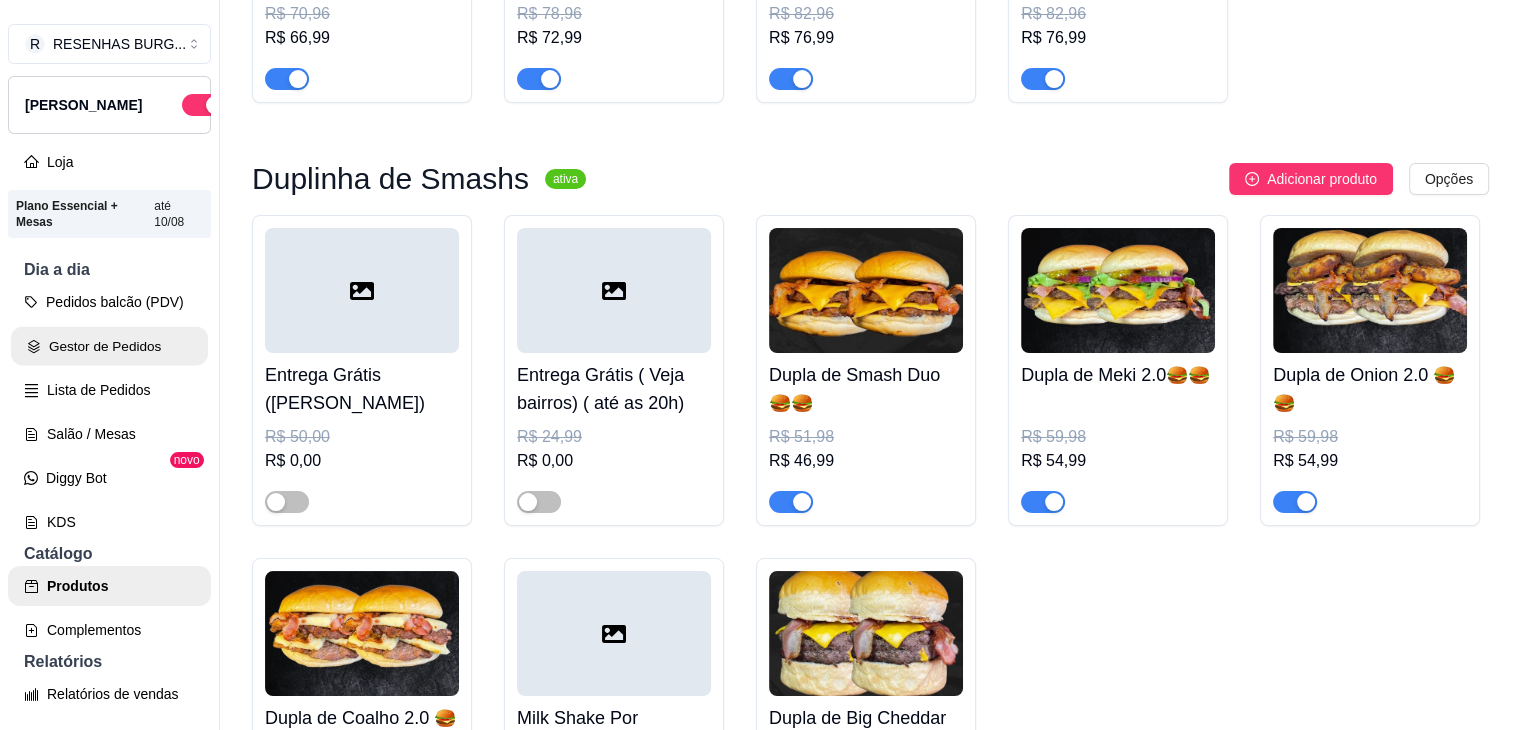 click on "Gestor de Pedidos" at bounding box center (109, 346) 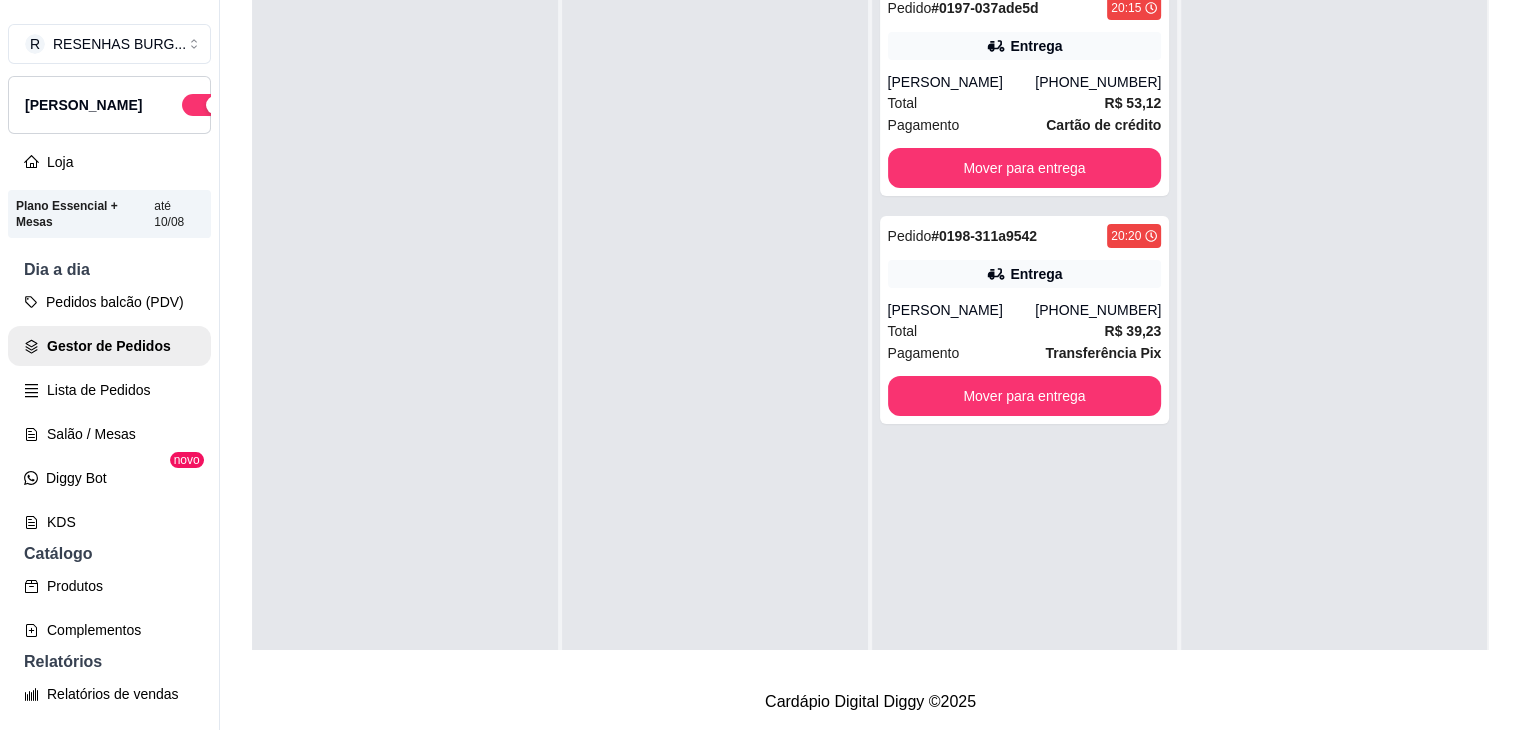 scroll, scrollTop: 0, scrollLeft: 0, axis: both 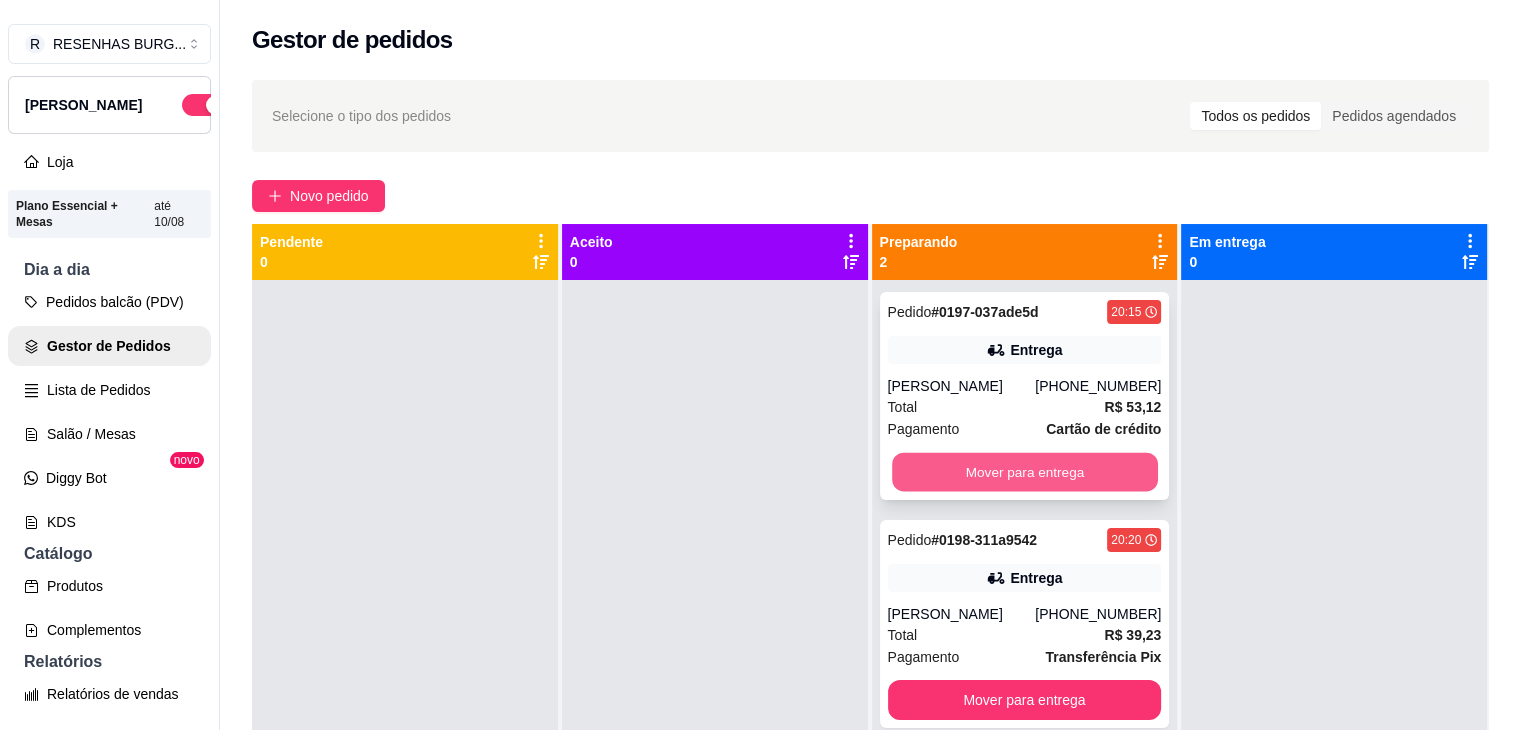 click on "Mover para entrega" at bounding box center [1025, 472] 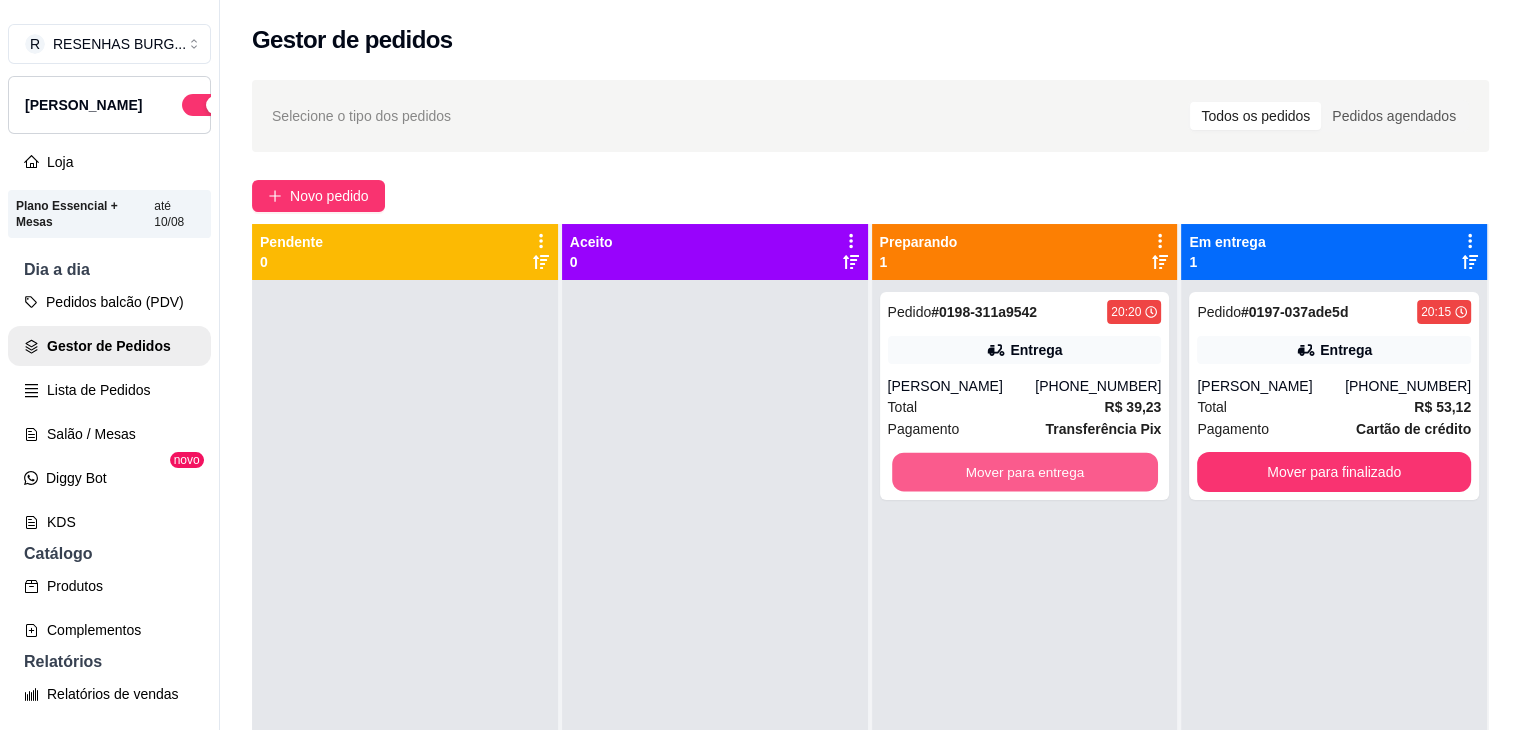click on "Mover para entrega" at bounding box center [1025, 472] 